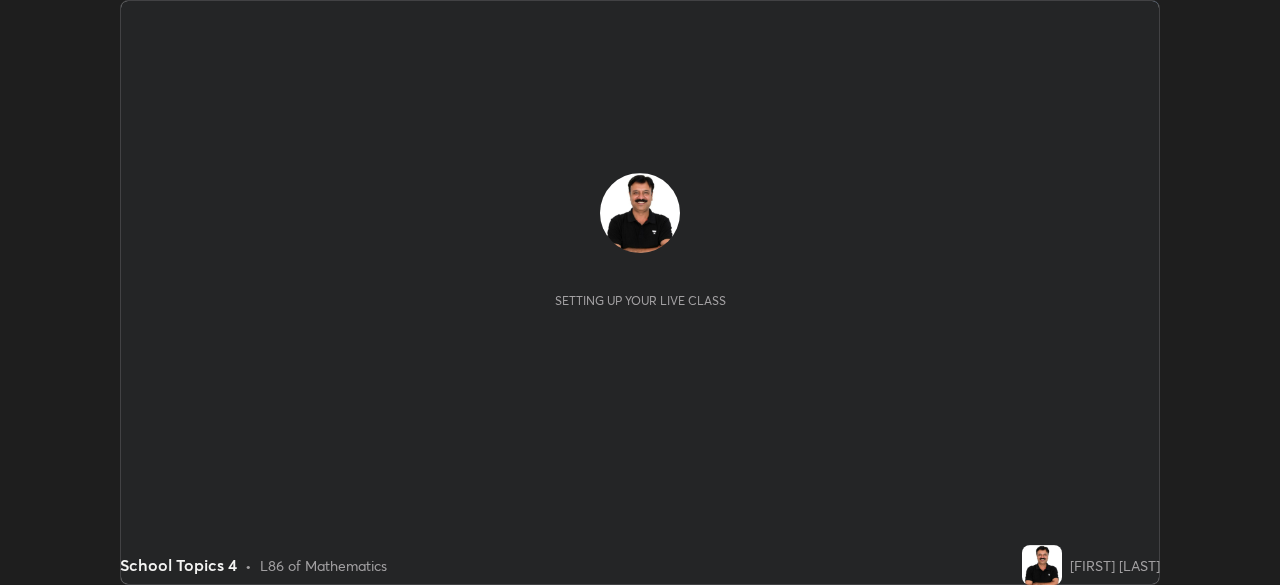 scroll, scrollTop: 0, scrollLeft: 0, axis: both 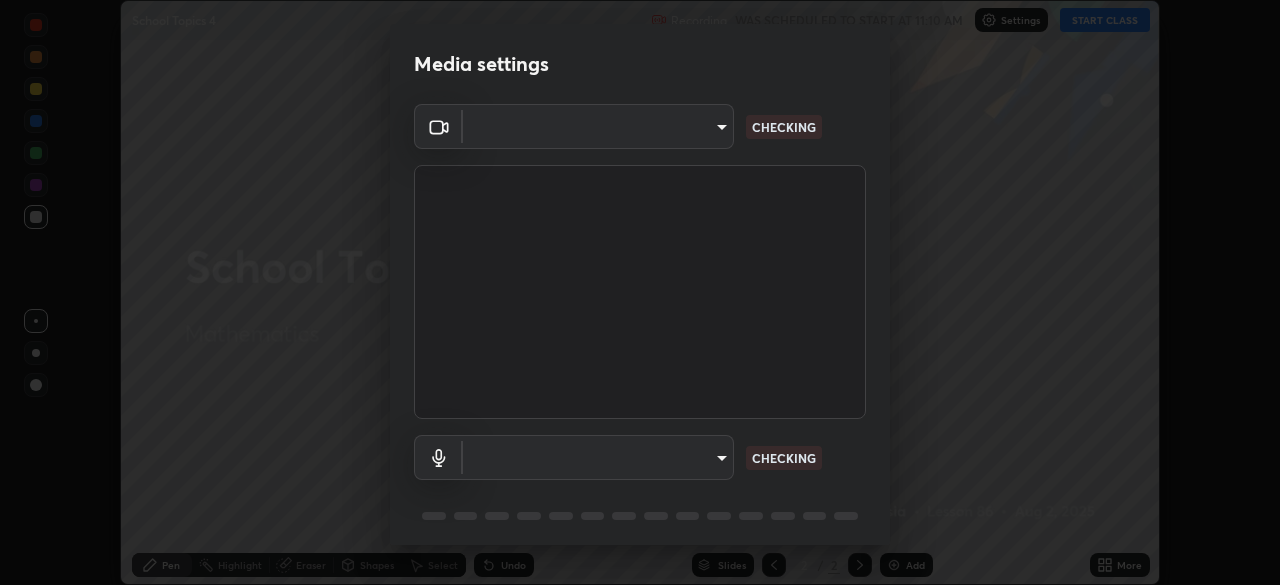 type on "[HASH]" 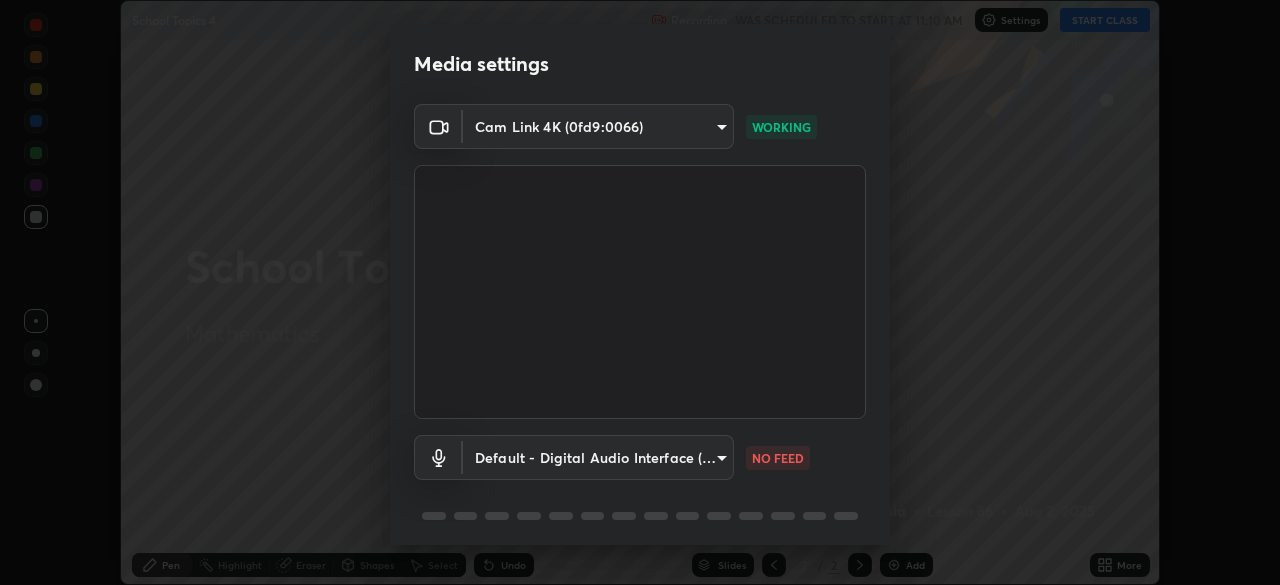 click on "Erase all School Topics 4 Recording WAS SCHEDULED TO START AT  11:10 AM Settings START CLASS Setting up your live class School Topics 4 • L86 of Mathematics [FIRST] [LAST] Pen Highlight Eraser Shapes Select Undo Slides 2 / 2 Add More No doubts shared Encourage your learners to ask a doubt for better clarity Report an issue Reason for reporting Buffering Chat not working Audio - Video sync issue Educator video quality low ​ Attach an image Report Media settings Cam Link 4K (0fd9:0066) [HASH] WORKING Default - Digital Audio Interface (10- Cam Link 4K) default NO FEED 1 / 5 Next" at bounding box center [640, 292] 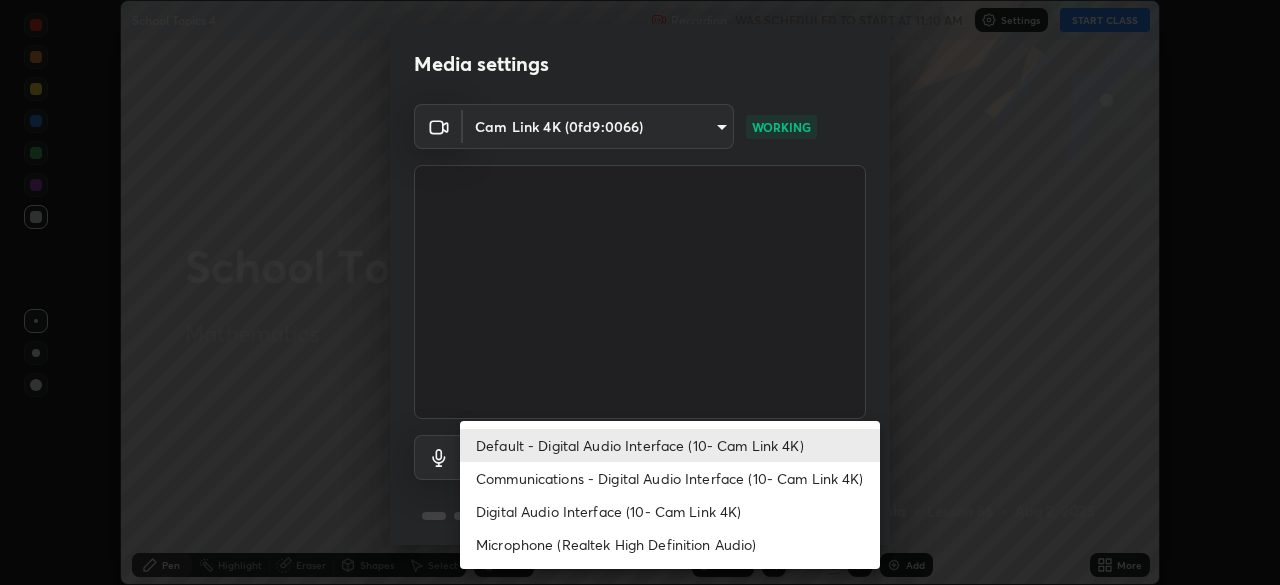 click on "Communications - Digital Audio Interface (10- Cam Link 4K)" at bounding box center (670, 478) 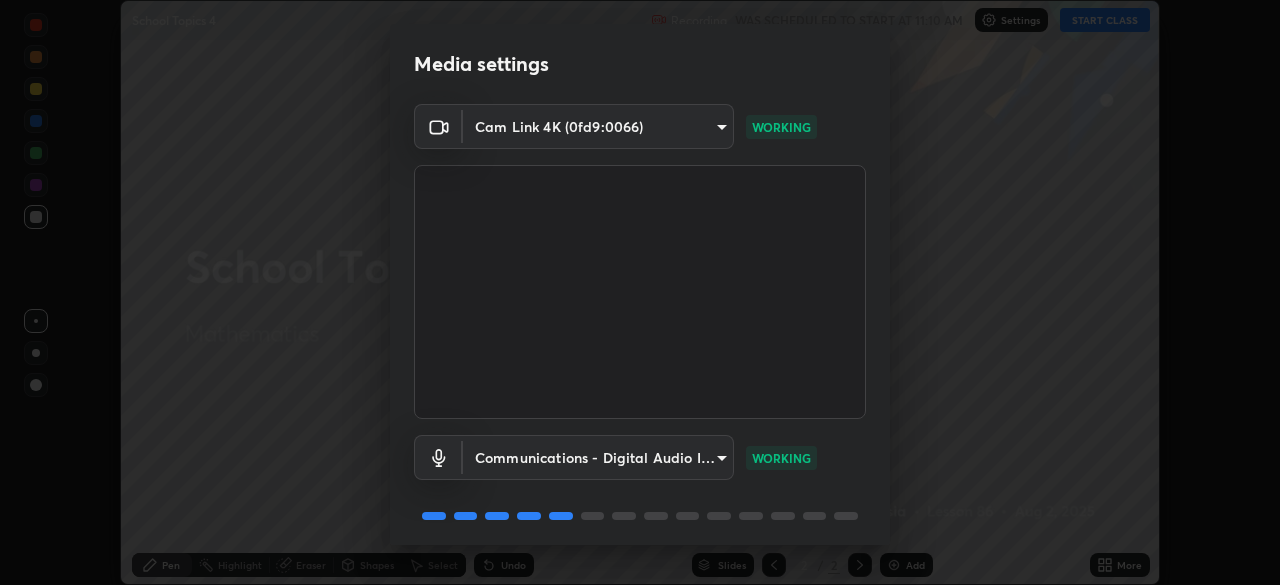 scroll, scrollTop: 71, scrollLeft: 0, axis: vertical 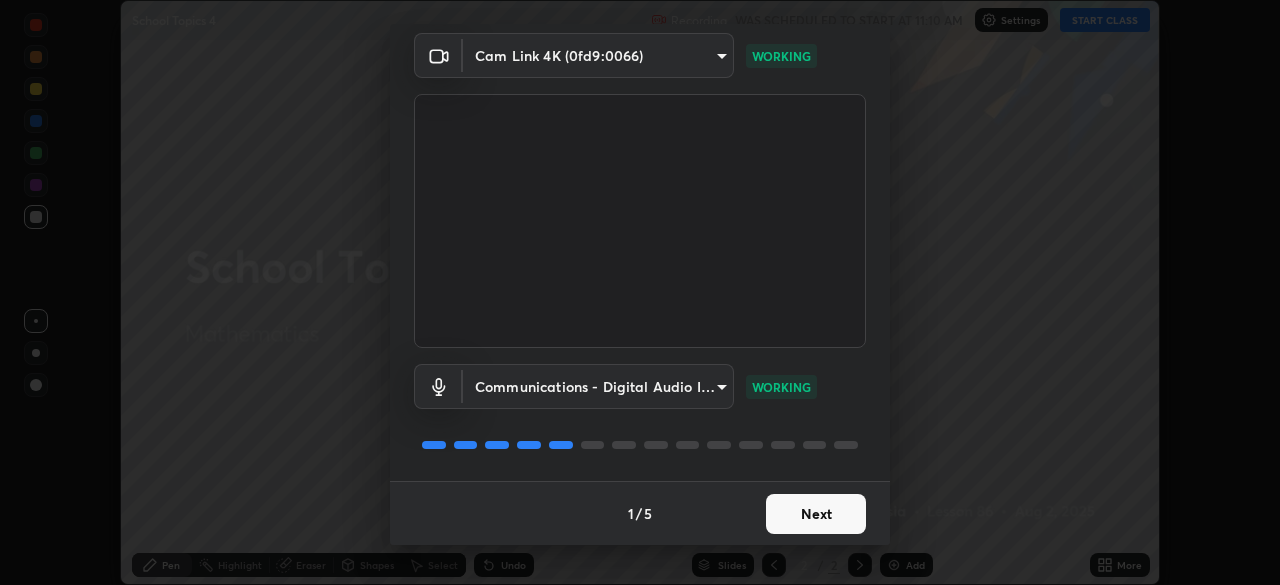 click on "Next" at bounding box center [816, 514] 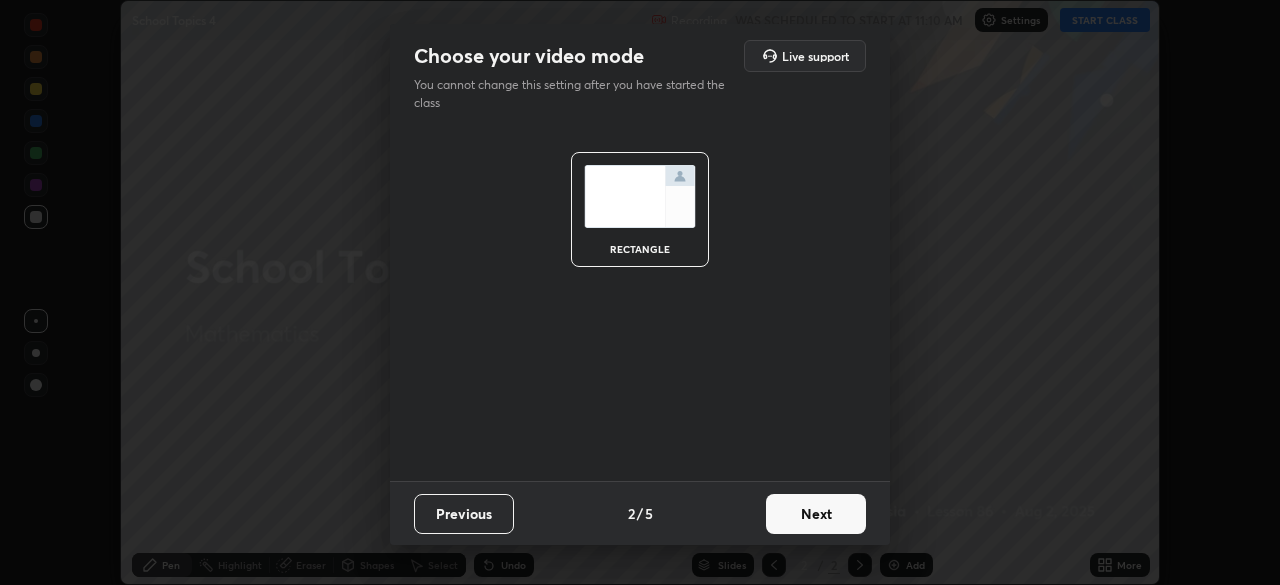 click on "Next" at bounding box center (816, 514) 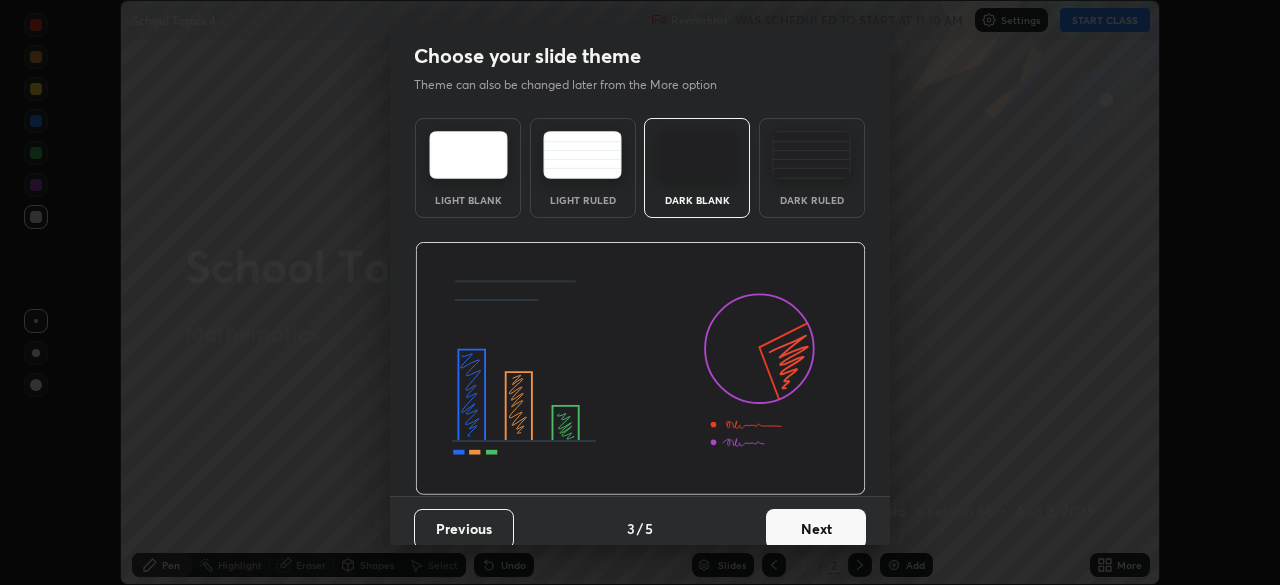 click on "Next" at bounding box center (816, 529) 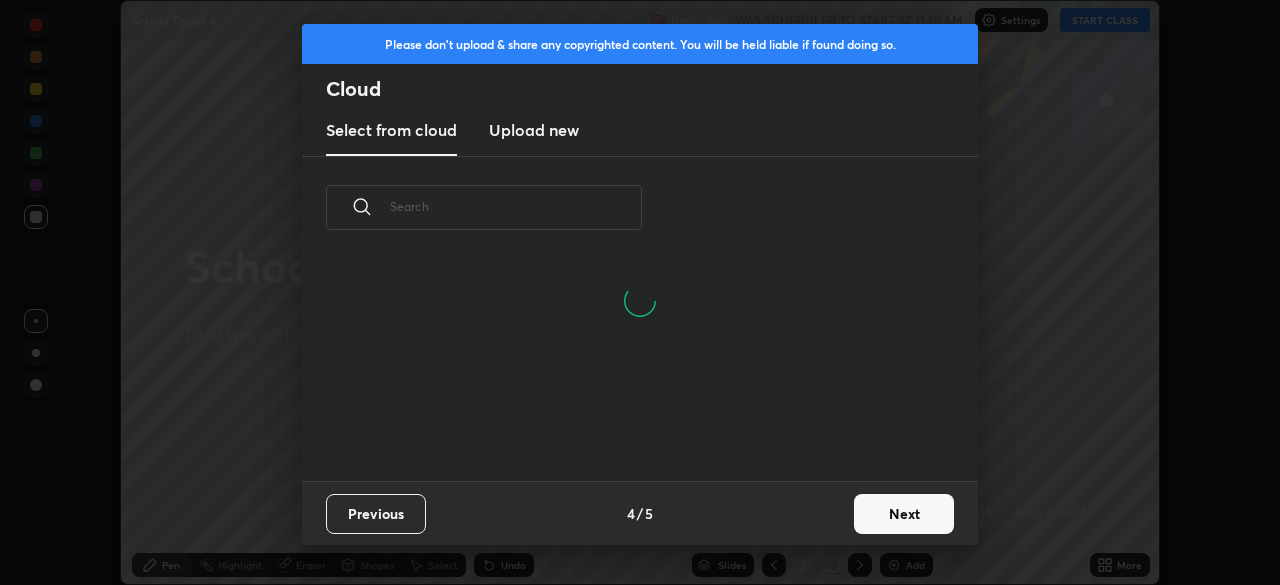 scroll, scrollTop: 7, scrollLeft: 11, axis: both 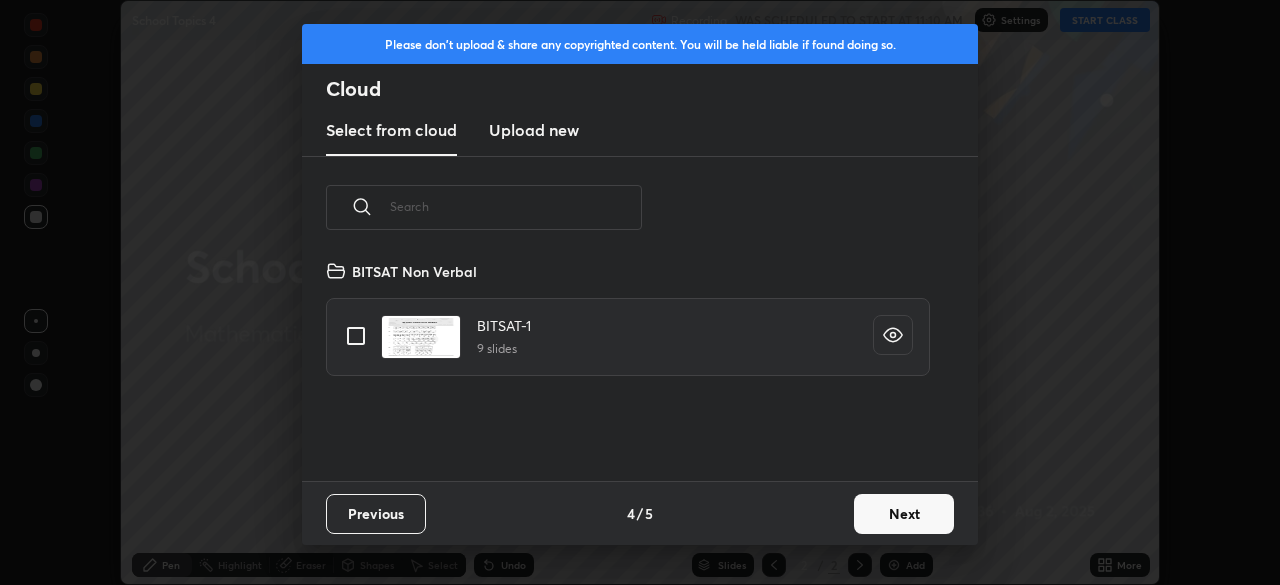 click on "Next" at bounding box center [904, 514] 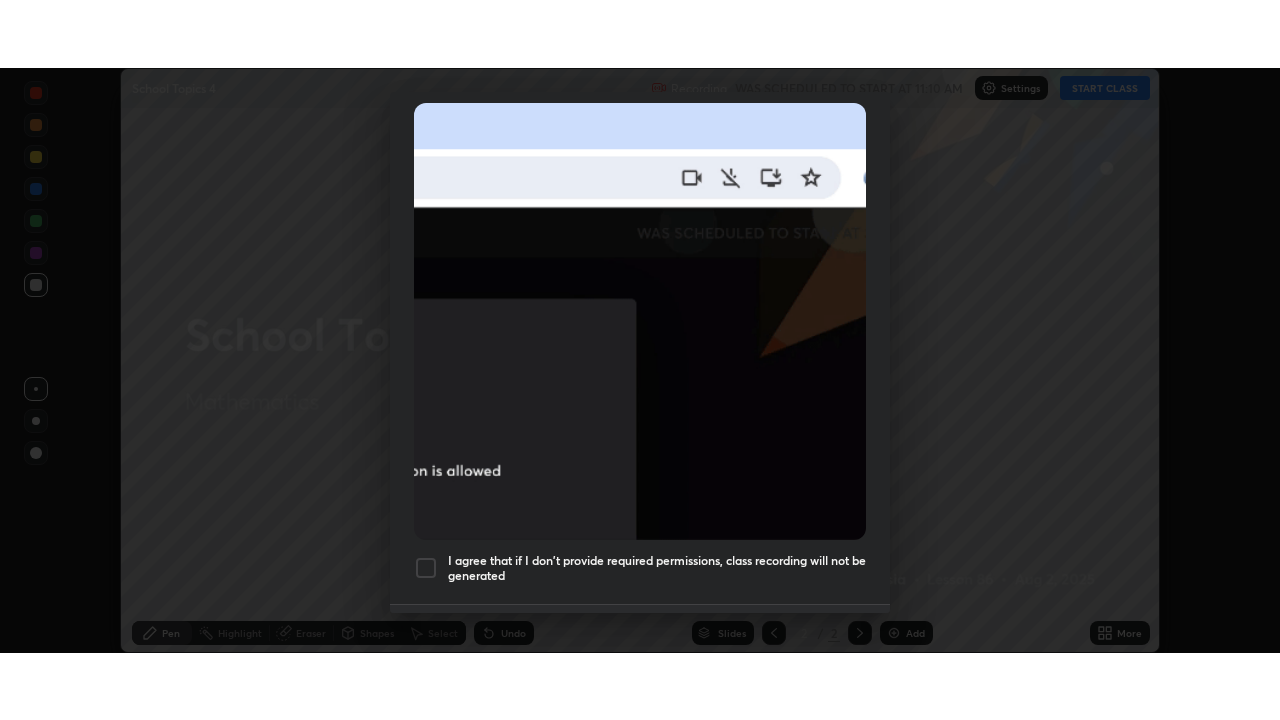 scroll, scrollTop: 479, scrollLeft: 0, axis: vertical 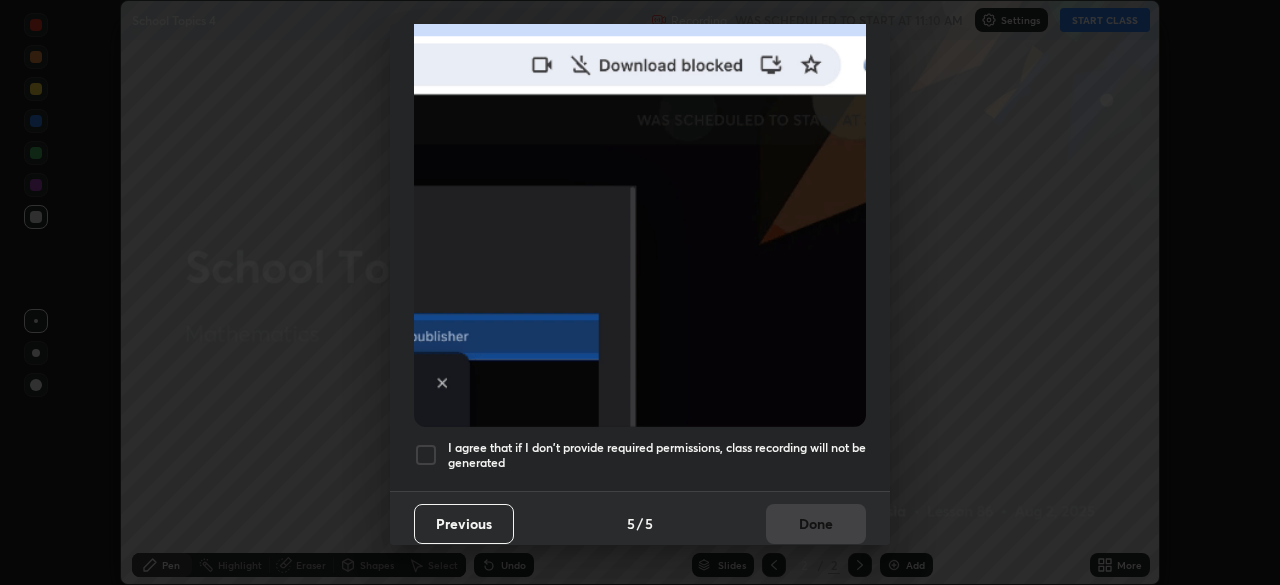click at bounding box center [426, 455] 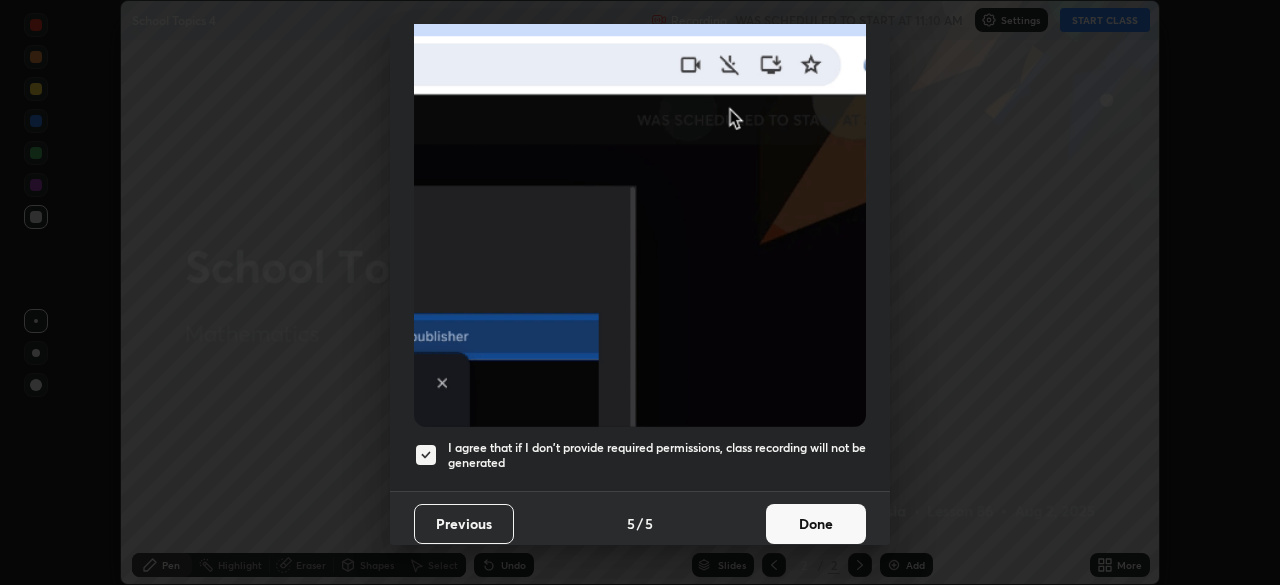 click on "Done" at bounding box center (816, 524) 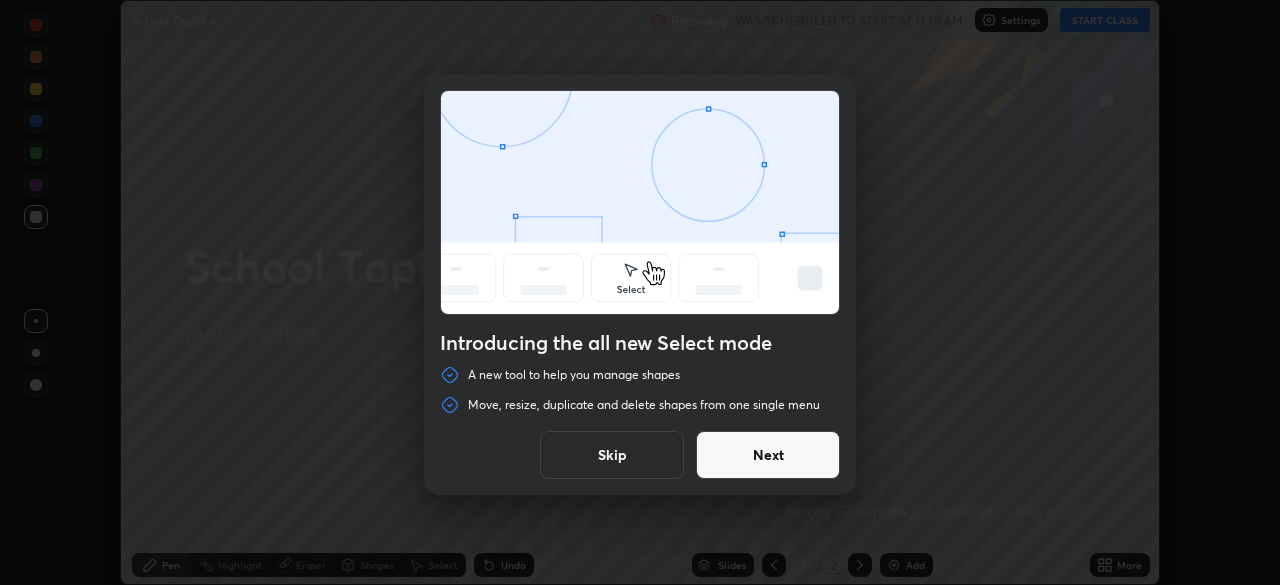 click on "Skip" at bounding box center [612, 455] 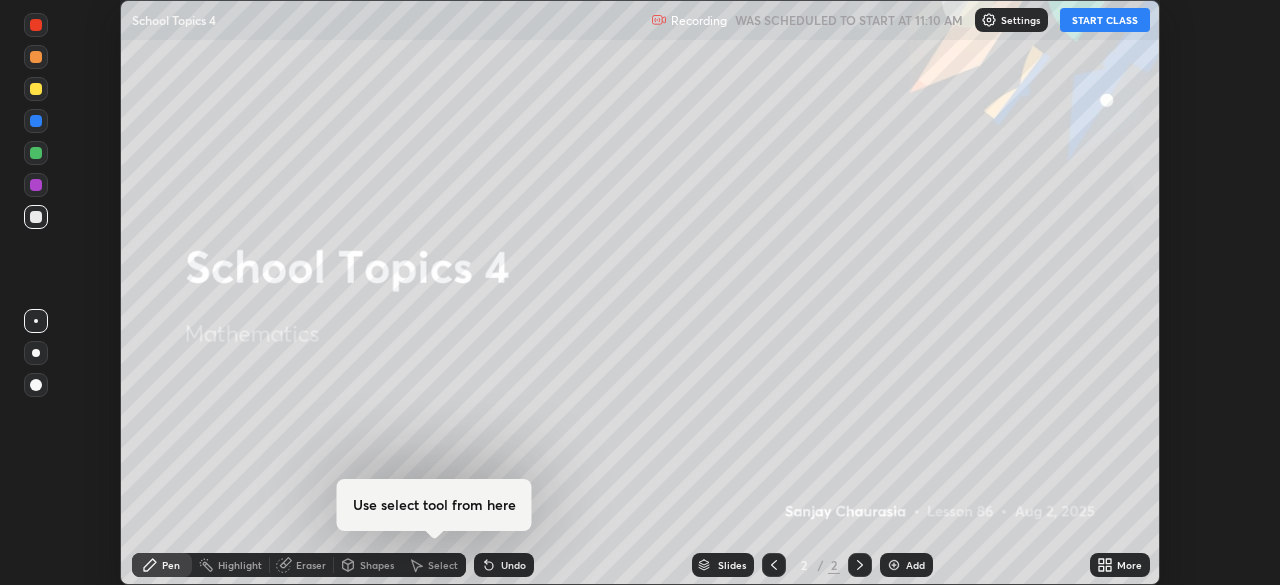 click on "START CLASS" at bounding box center (1105, 20) 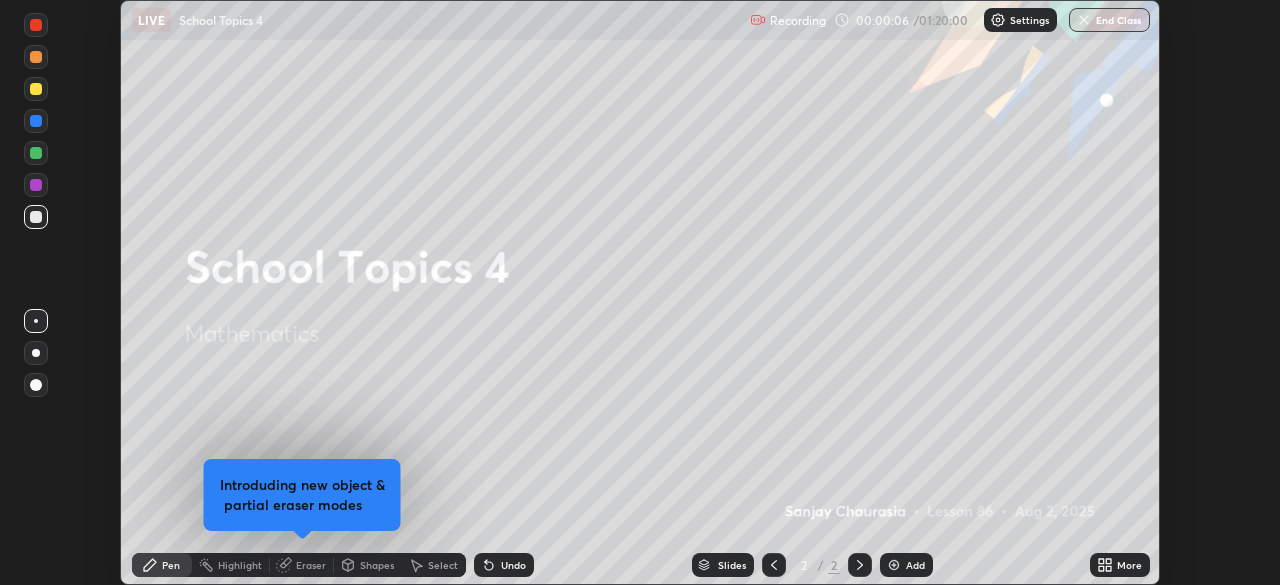 click 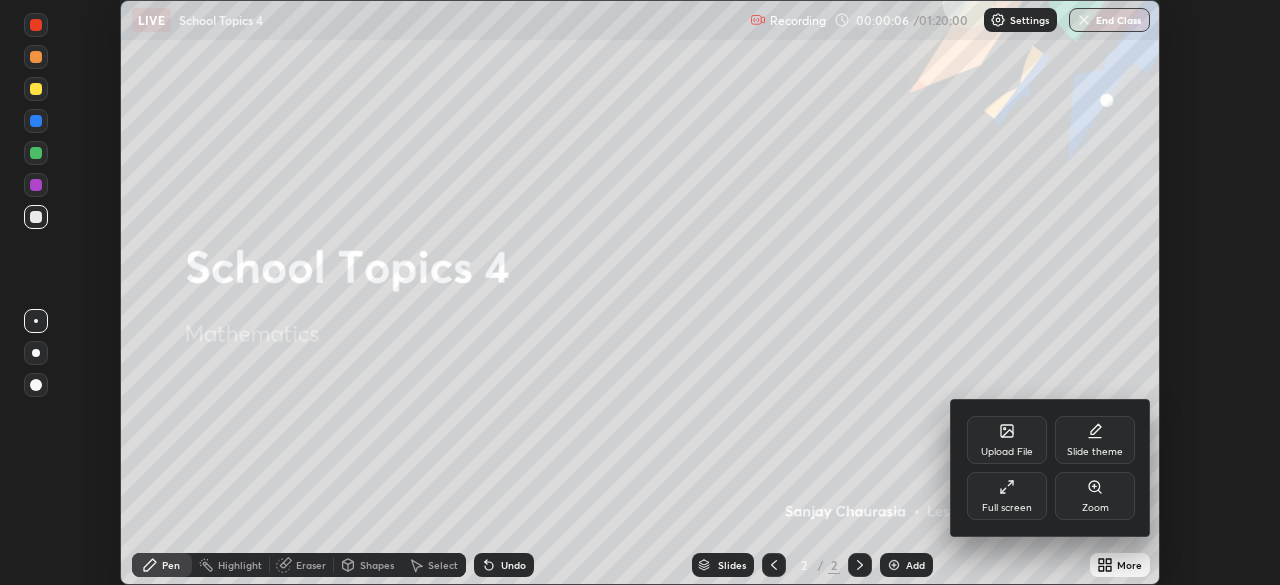 click on "Full screen" at bounding box center [1007, 496] 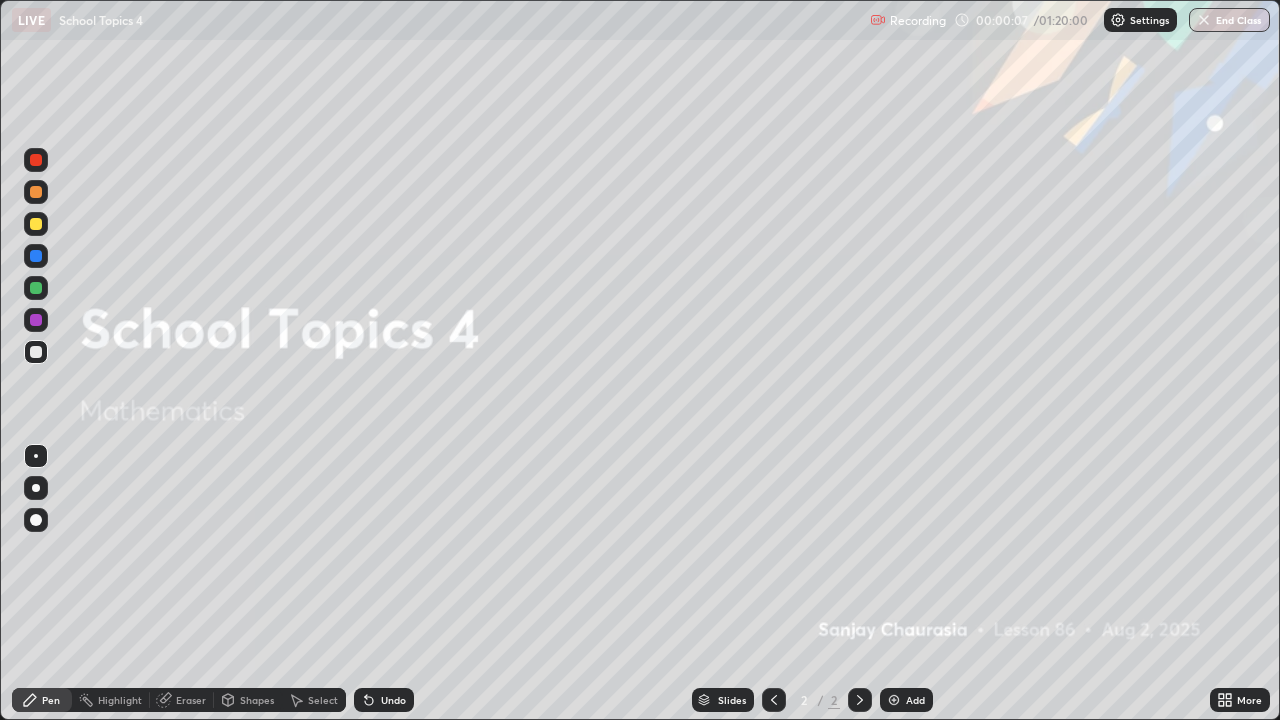 scroll, scrollTop: 99280, scrollLeft: 98720, axis: both 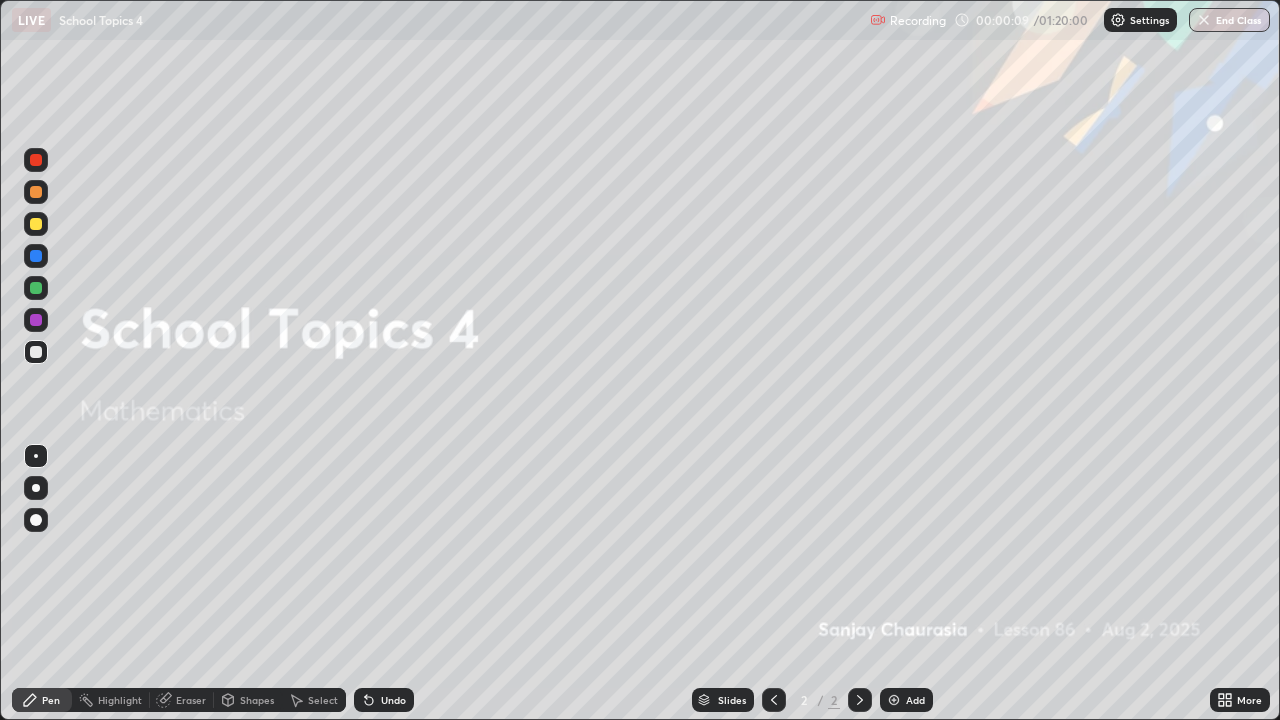 click at bounding box center [894, 700] 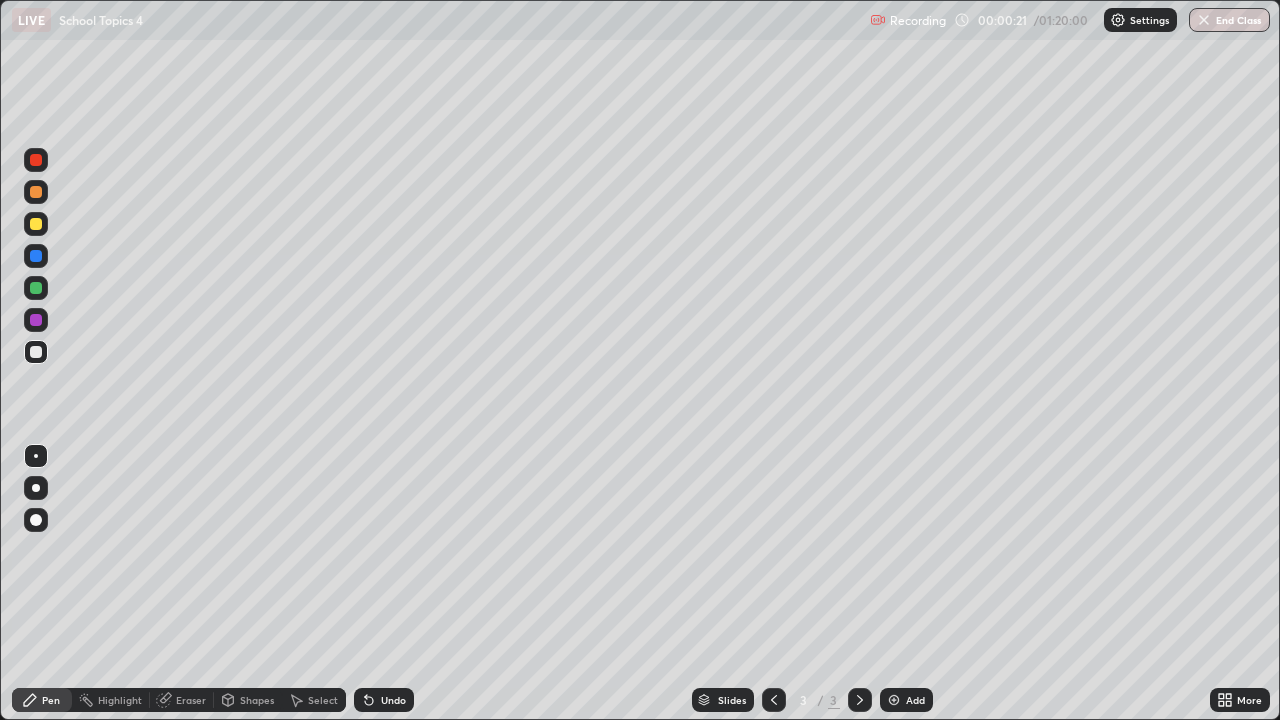 click at bounding box center (36, 224) 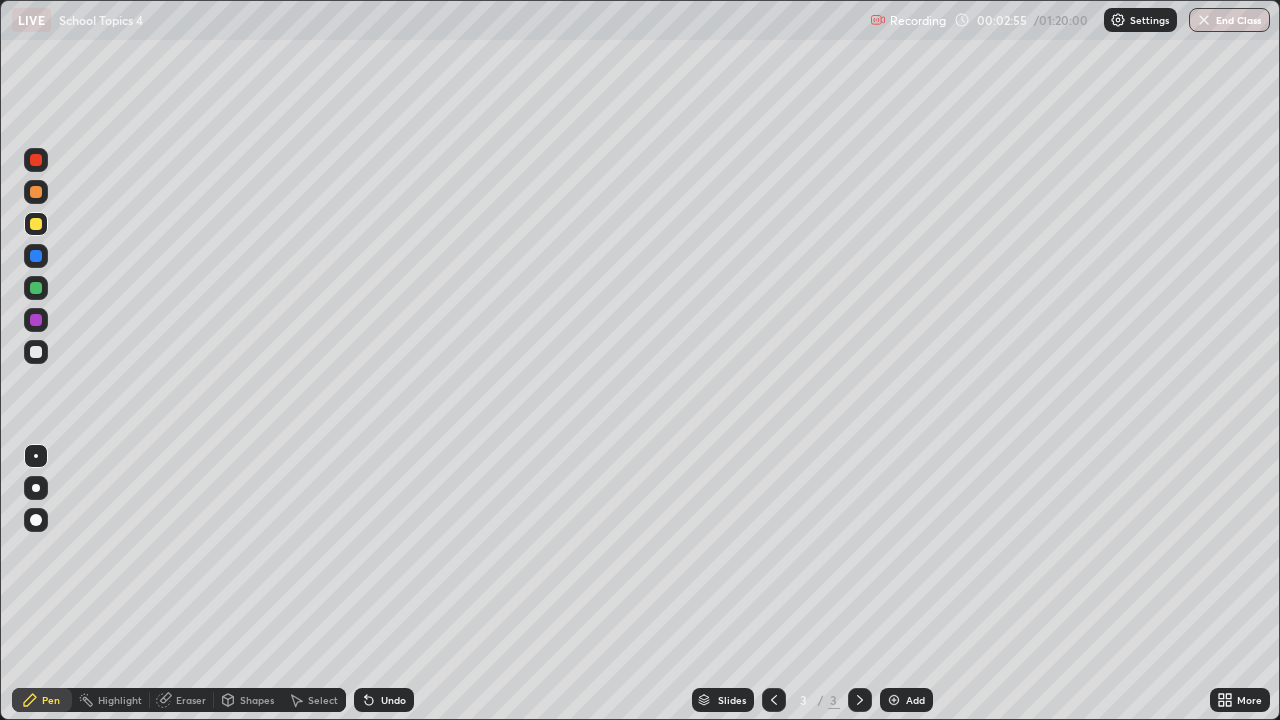click at bounding box center [36, 320] 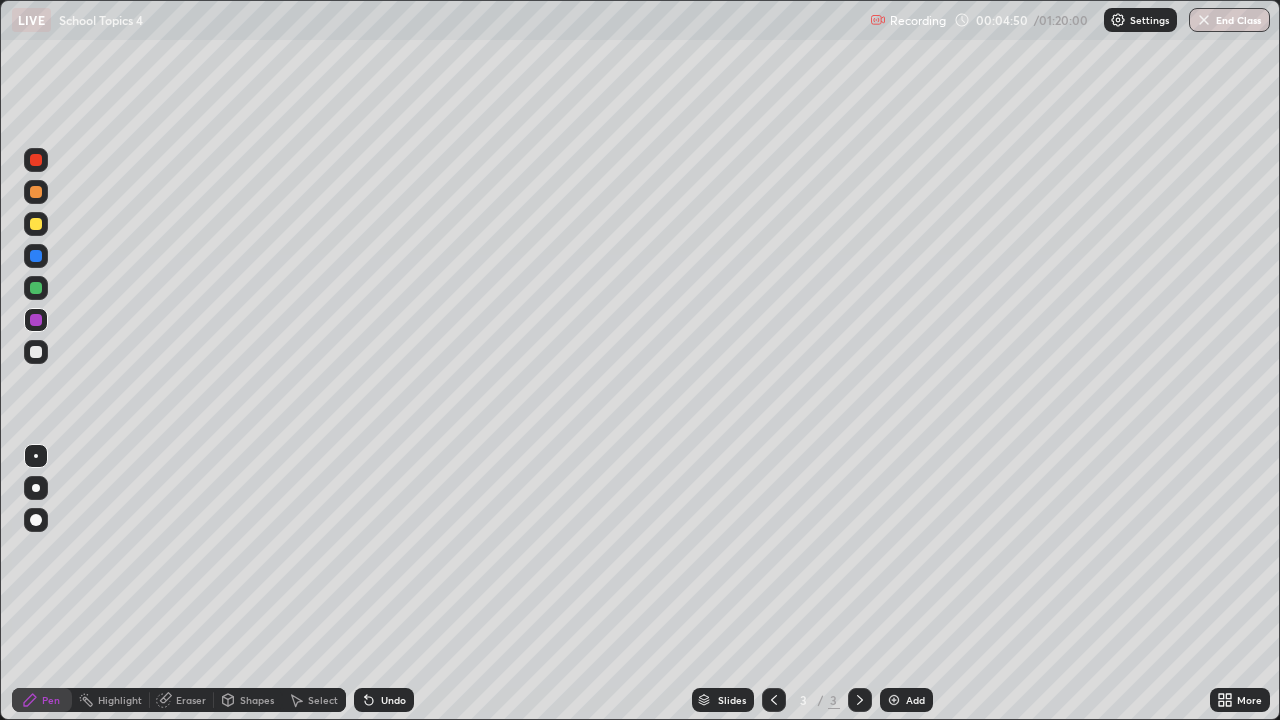 click at bounding box center [894, 700] 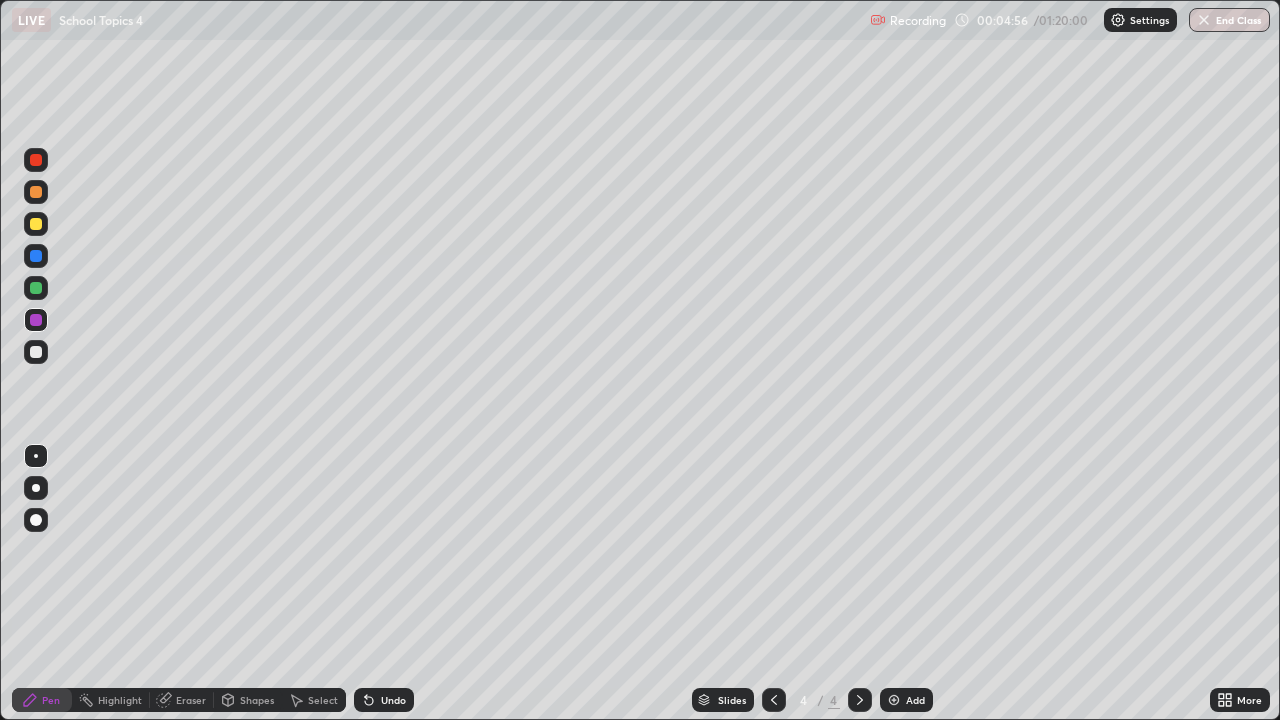 click at bounding box center [36, 224] 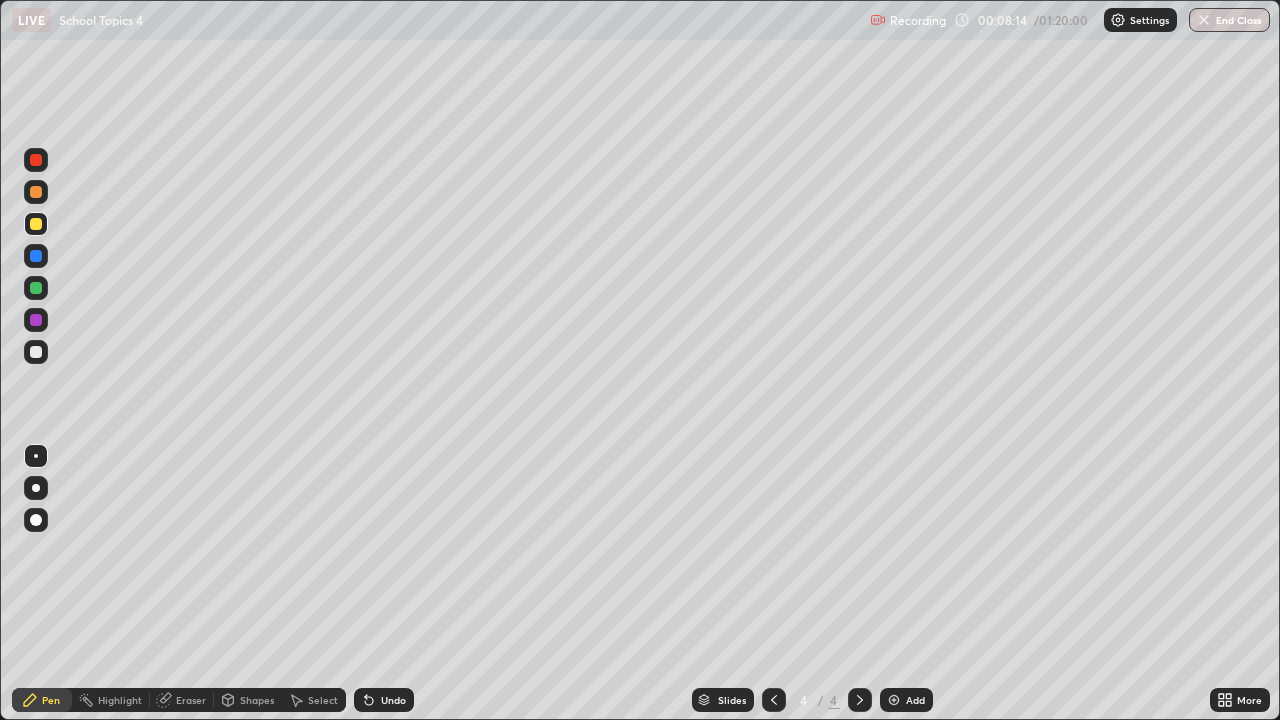 click 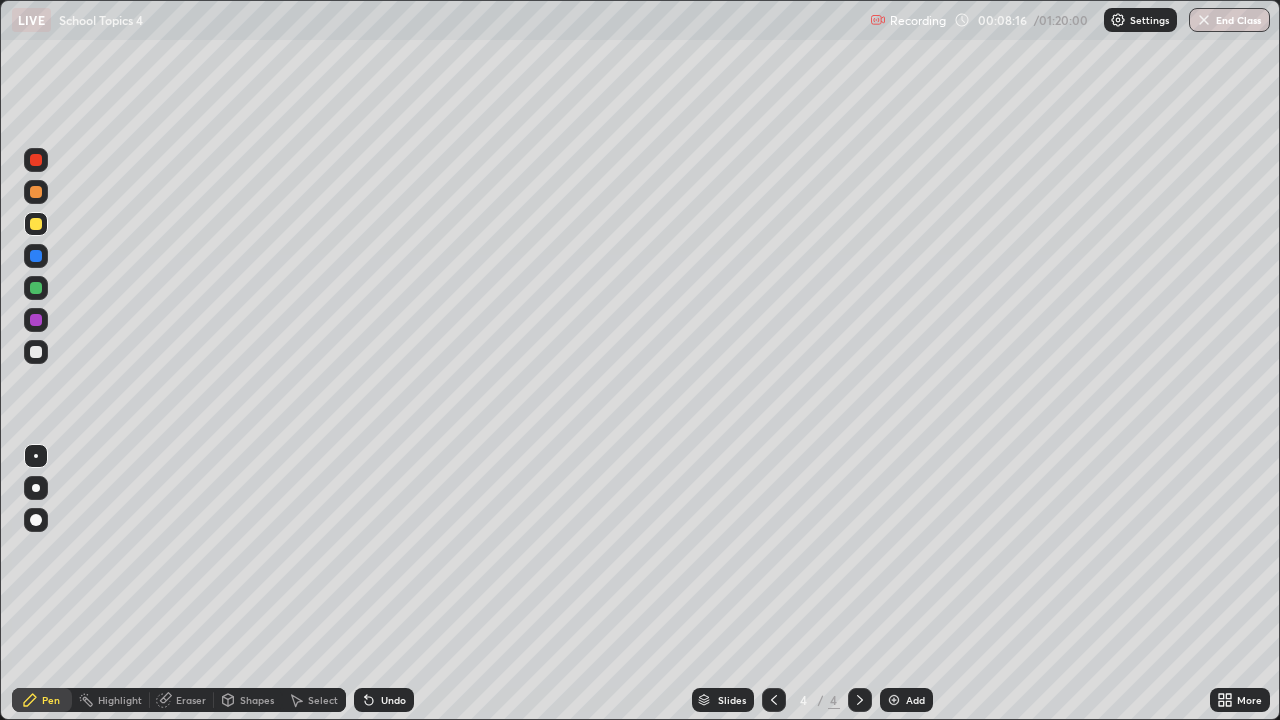 click on "Eraser" at bounding box center [191, 700] 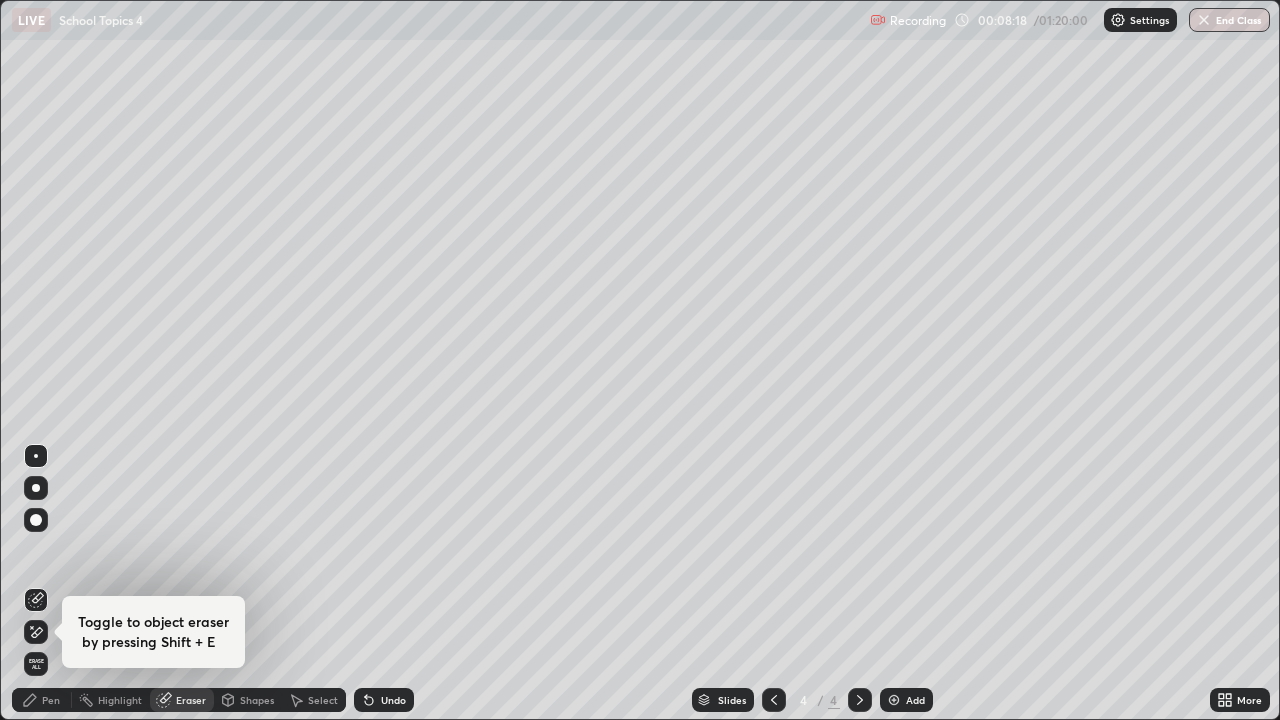 click 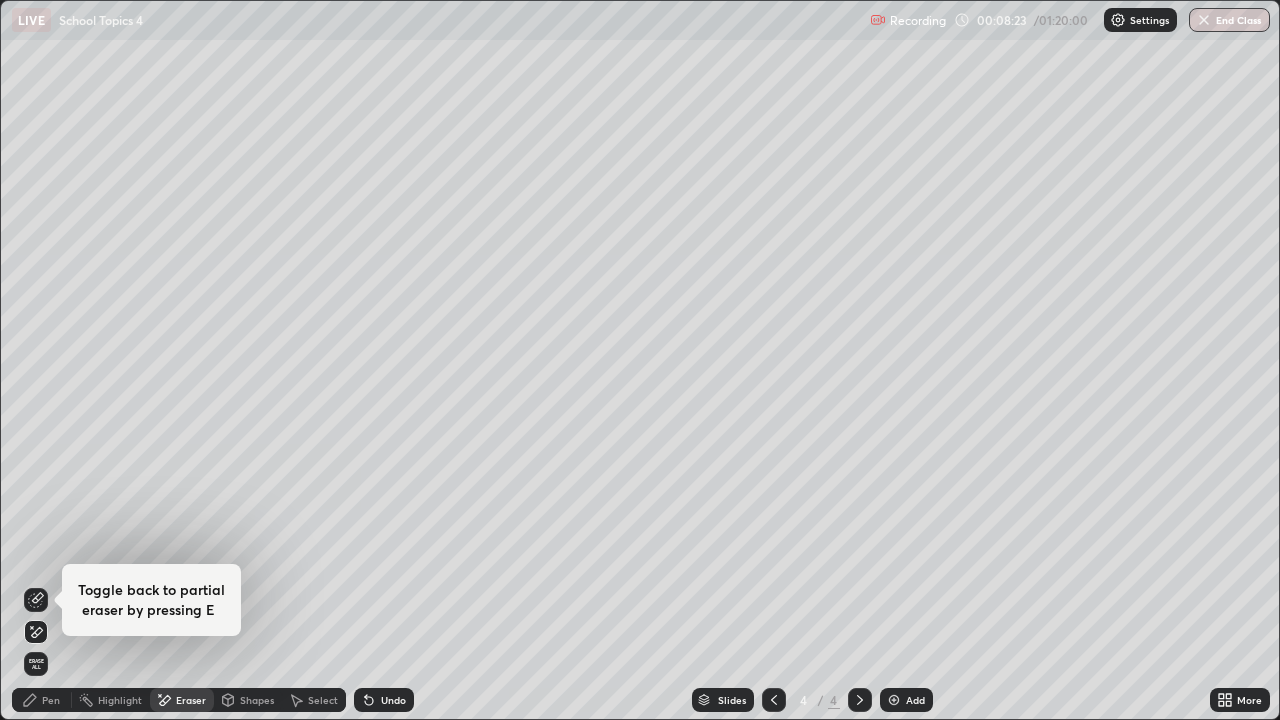 click on "Pen" at bounding box center [42, 700] 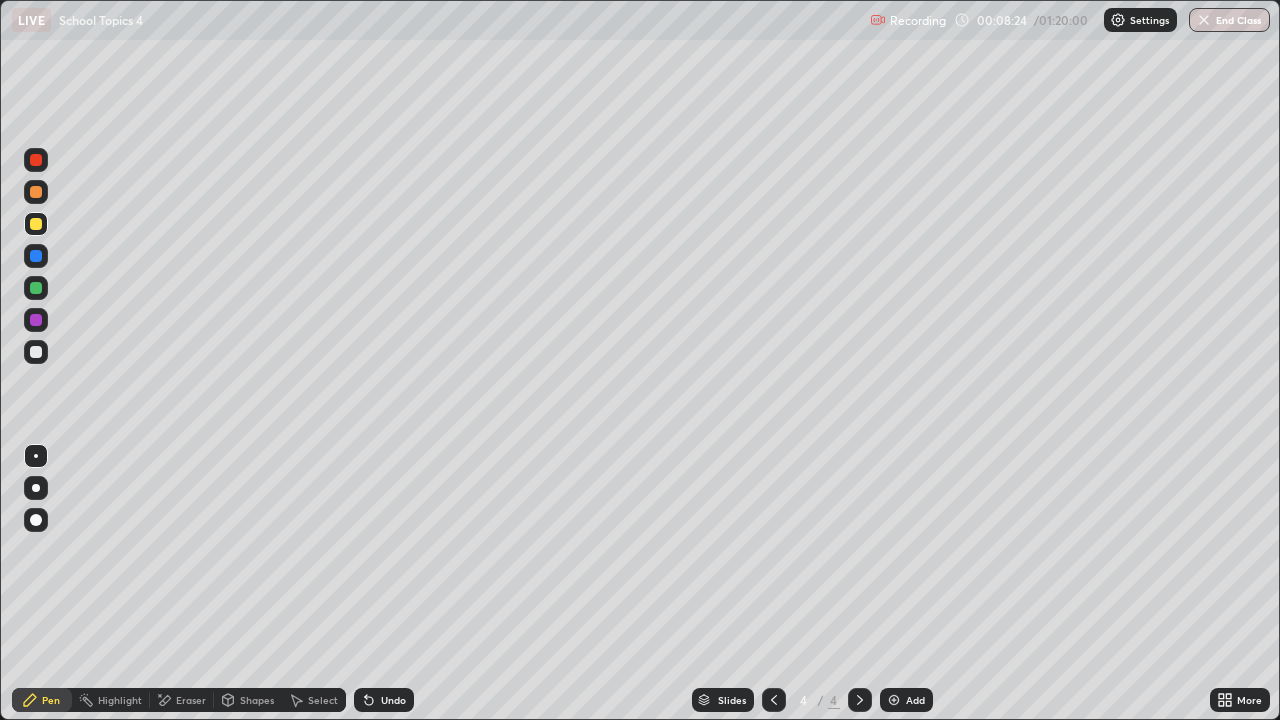click at bounding box center (36, 192) 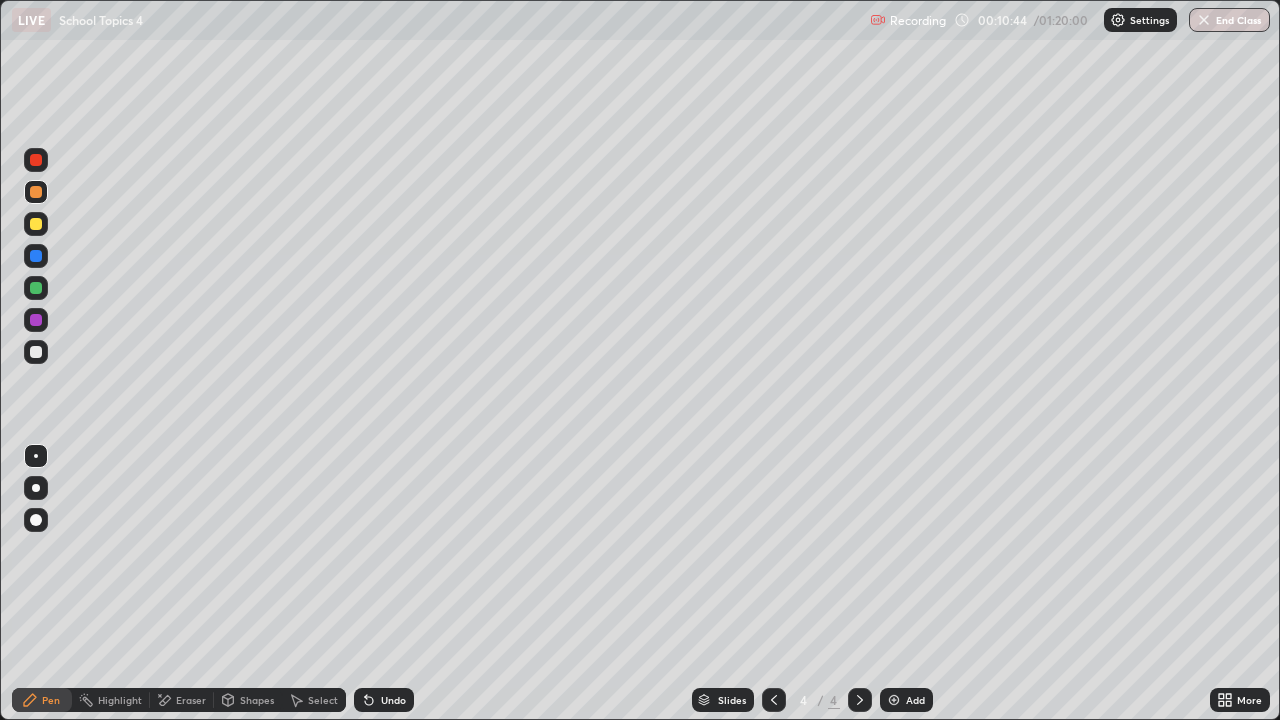click on "Add" at bounding box center [906, 700] 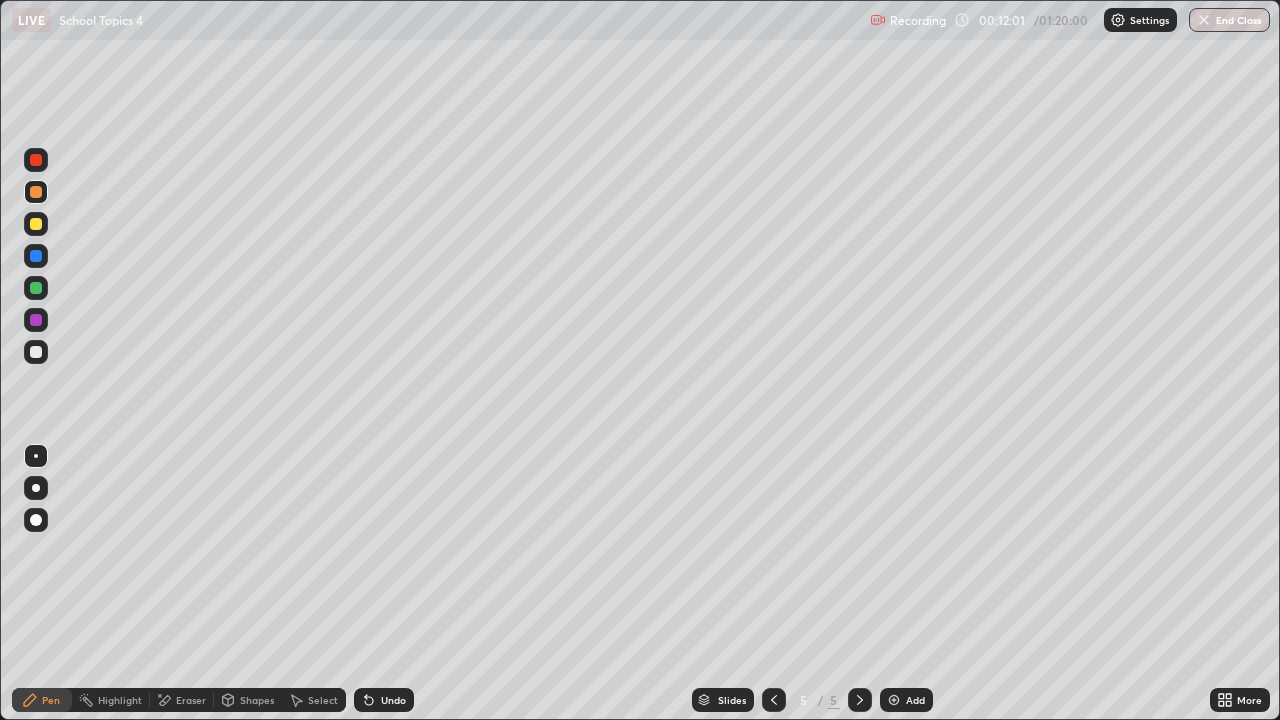 click on "Eraser" at bounding box center (191, 700) 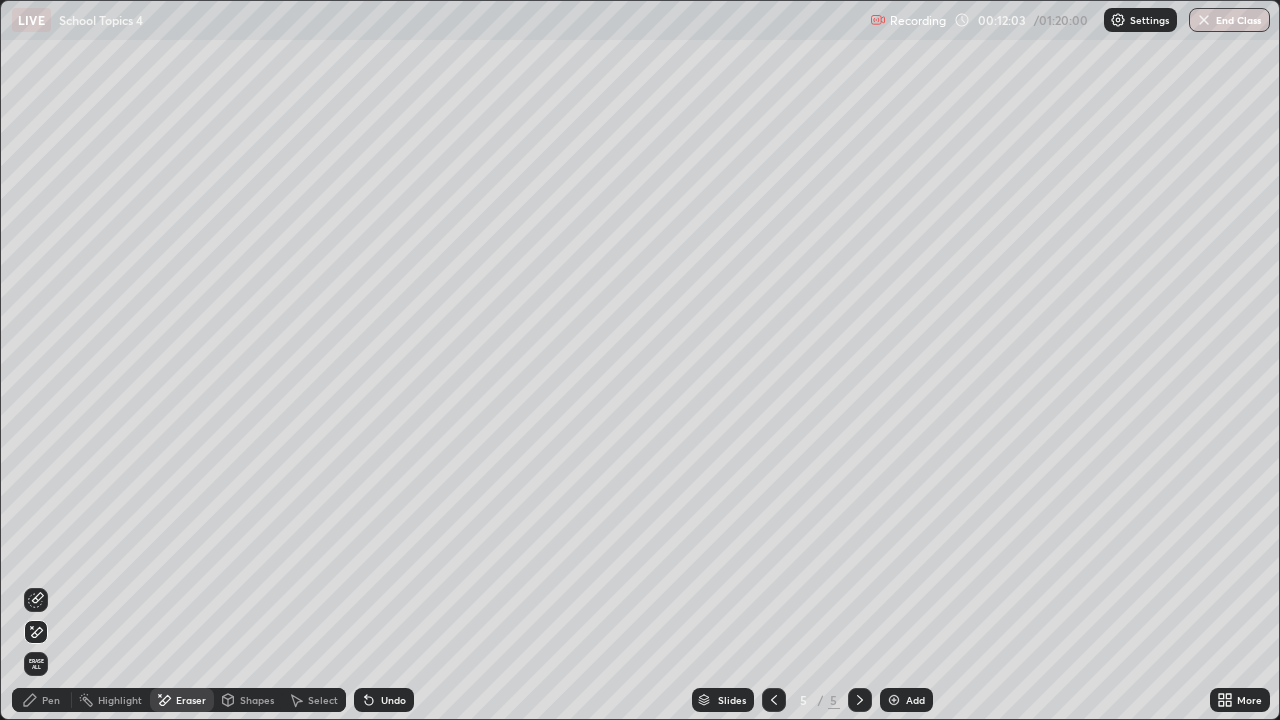 click on "Pen" at bounding box center [51, 700] 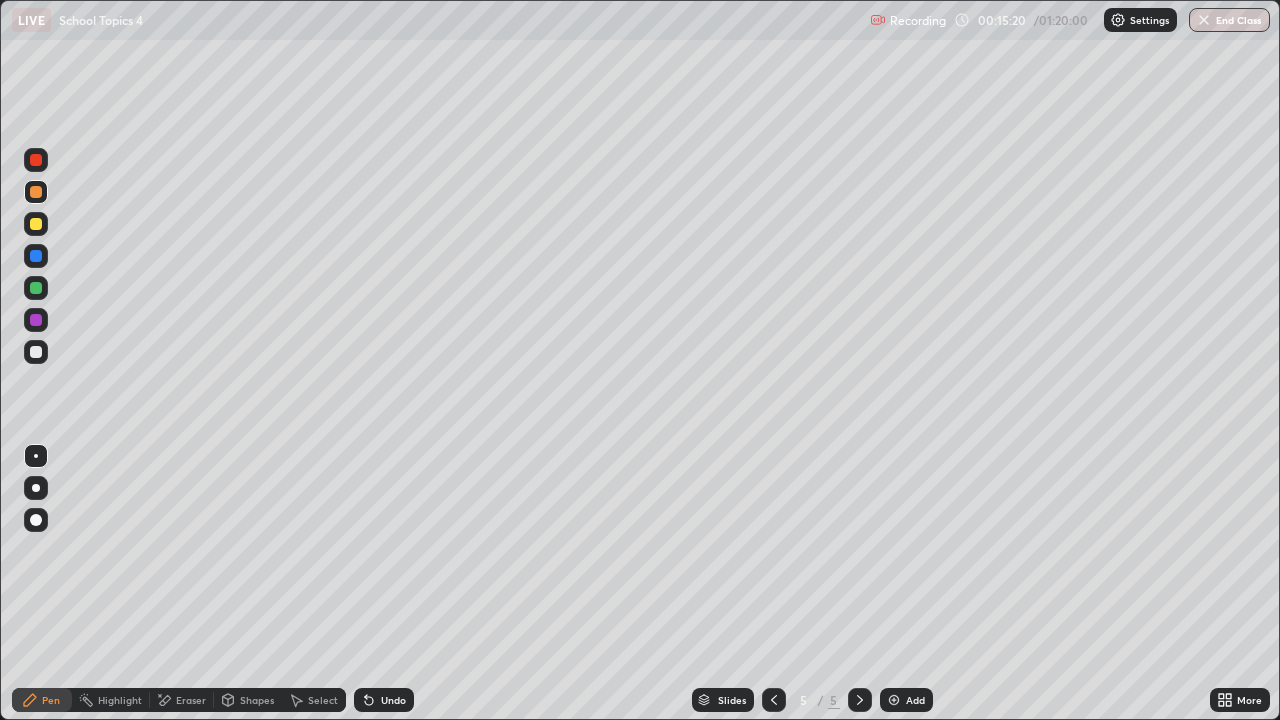 click on "Eraser" at bounding box center [191, 700] 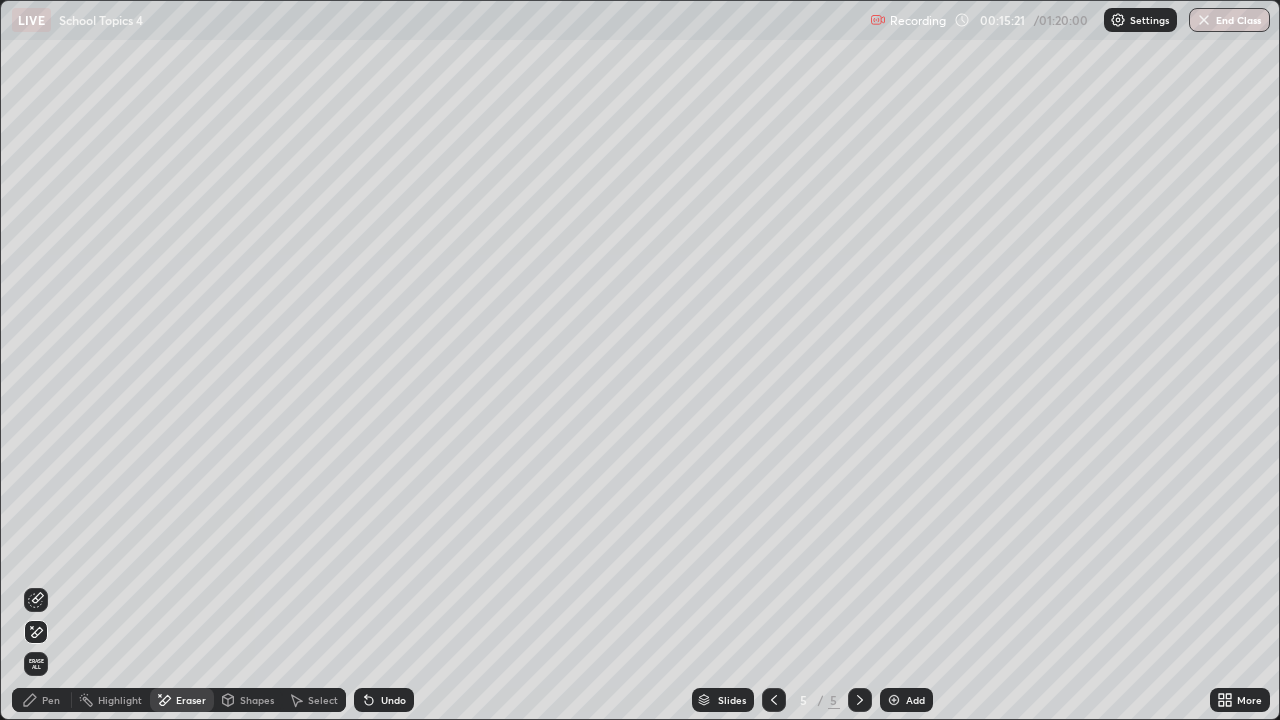 click on "Pen" at bounding box center [51, 700] 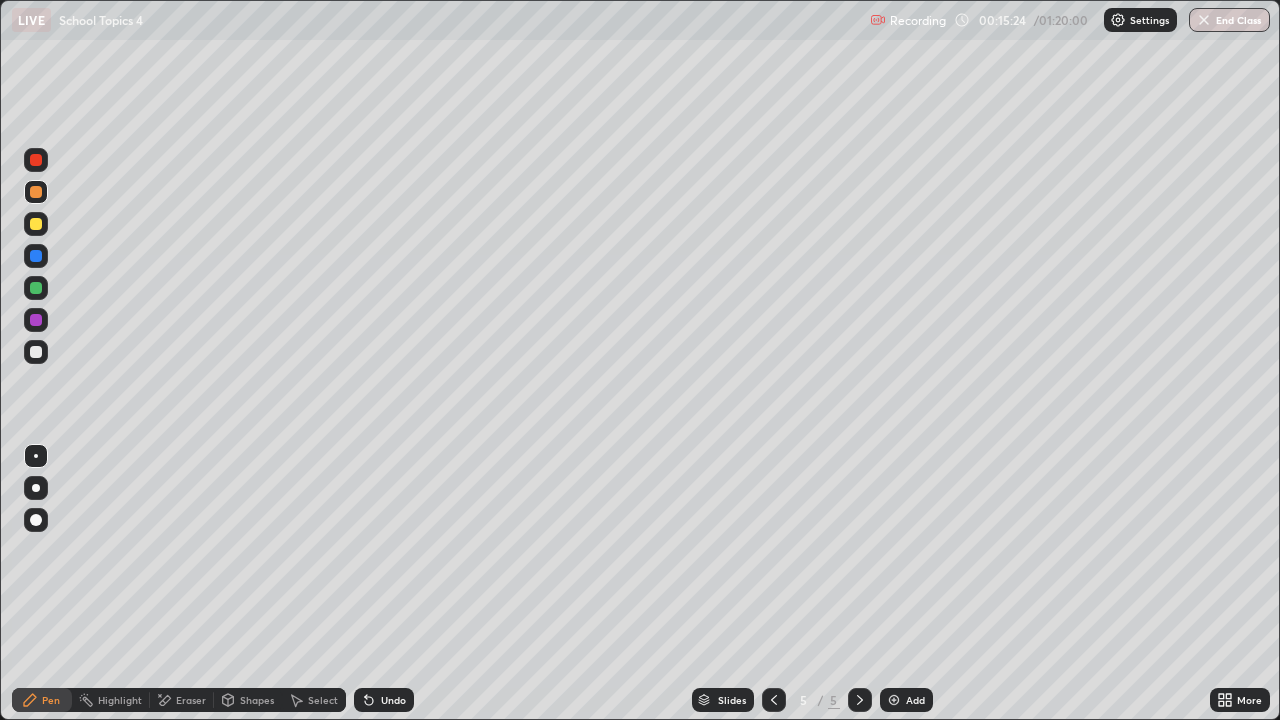 click on "Eraser" at bounding box center (191, 700) 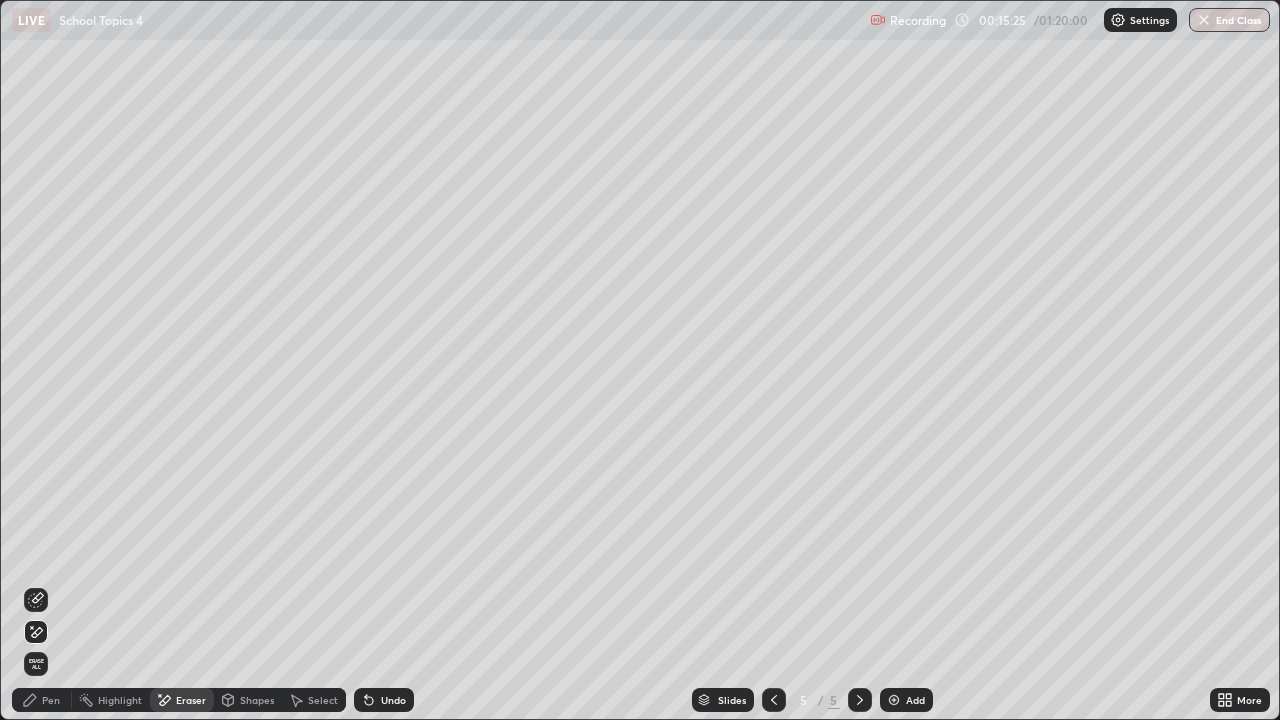 click on "Pen" at bounding box center (51, 700) 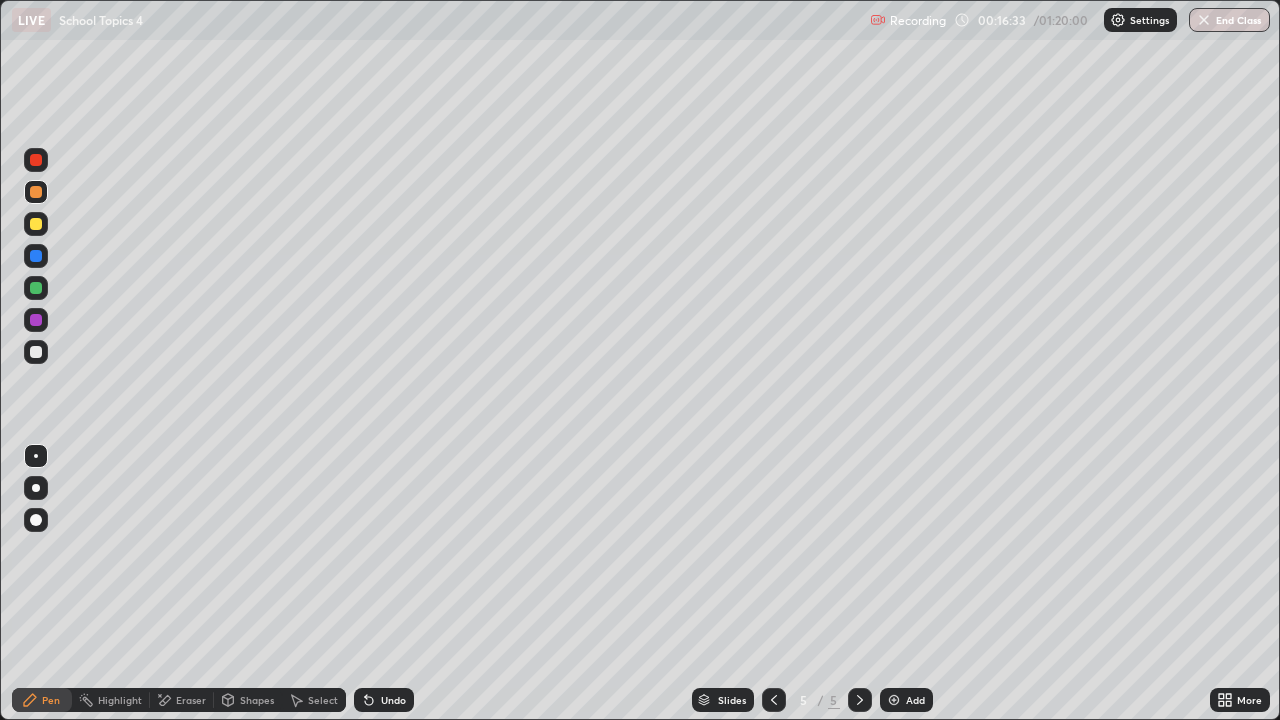 click on "Eraser" at bounding box center [191, 700] 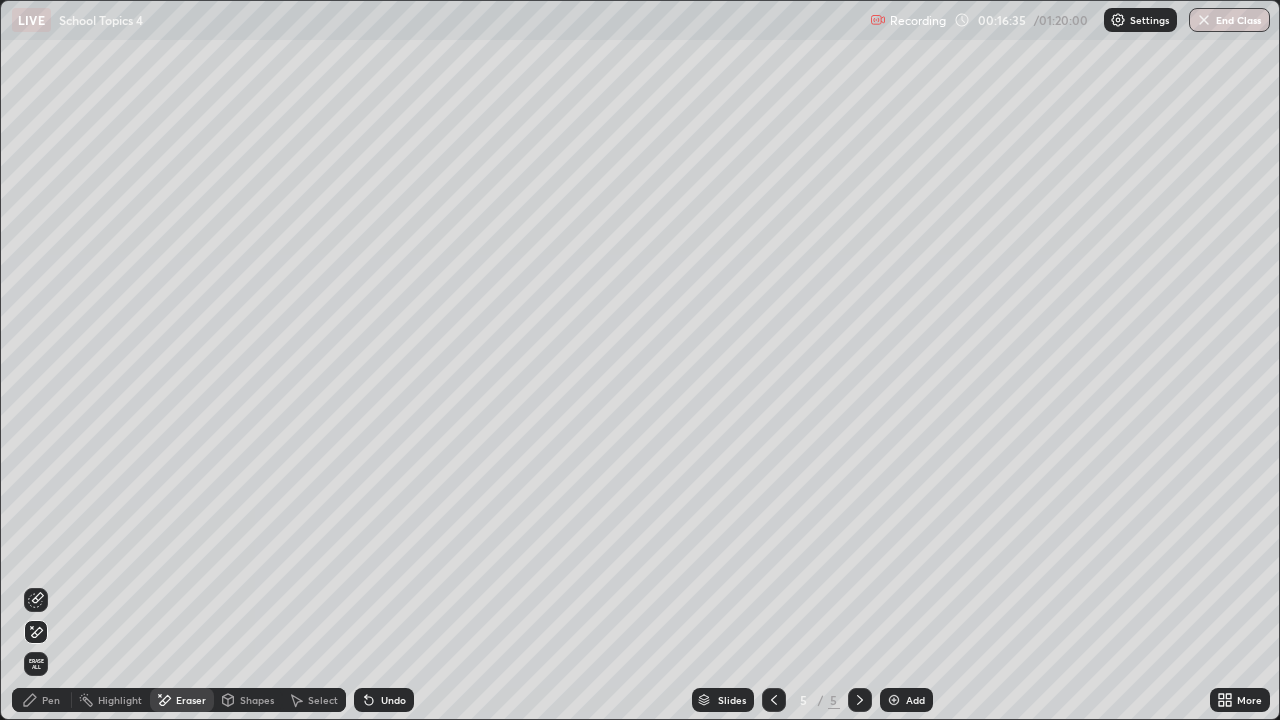 click on "Pen" at bounding box center [42, 700] 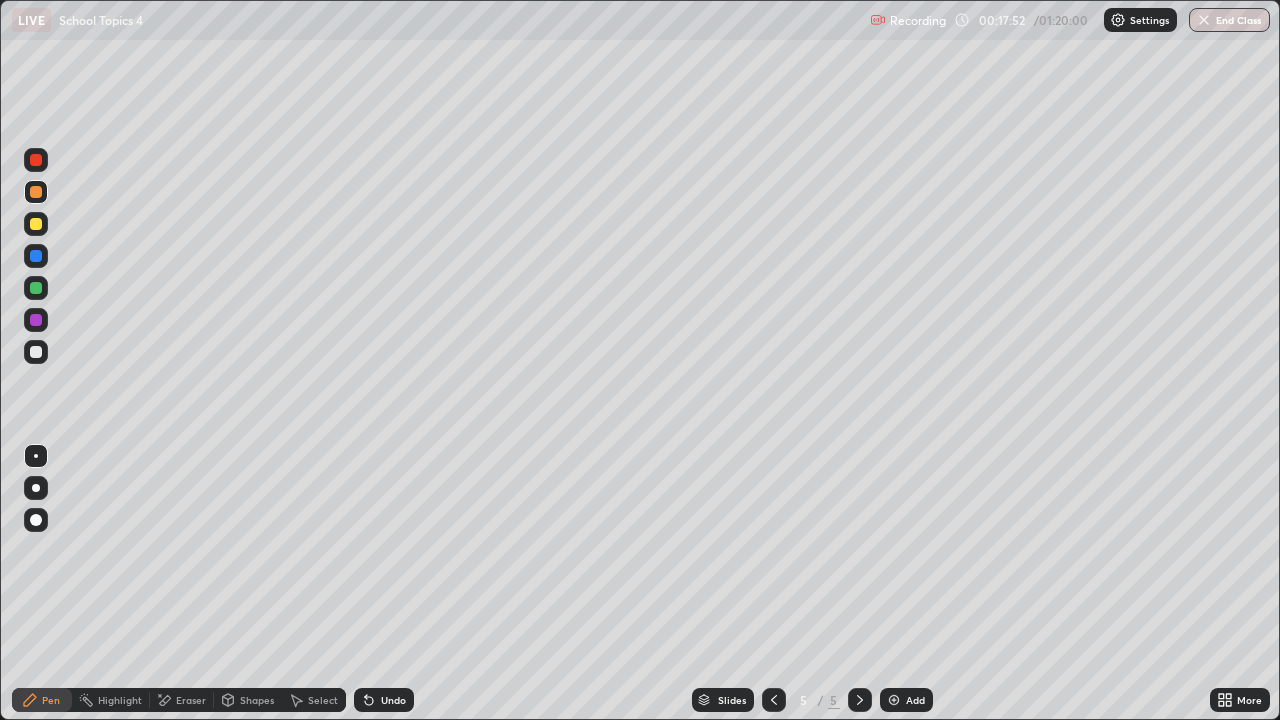click on "Add" at bounding box center [906, 700] 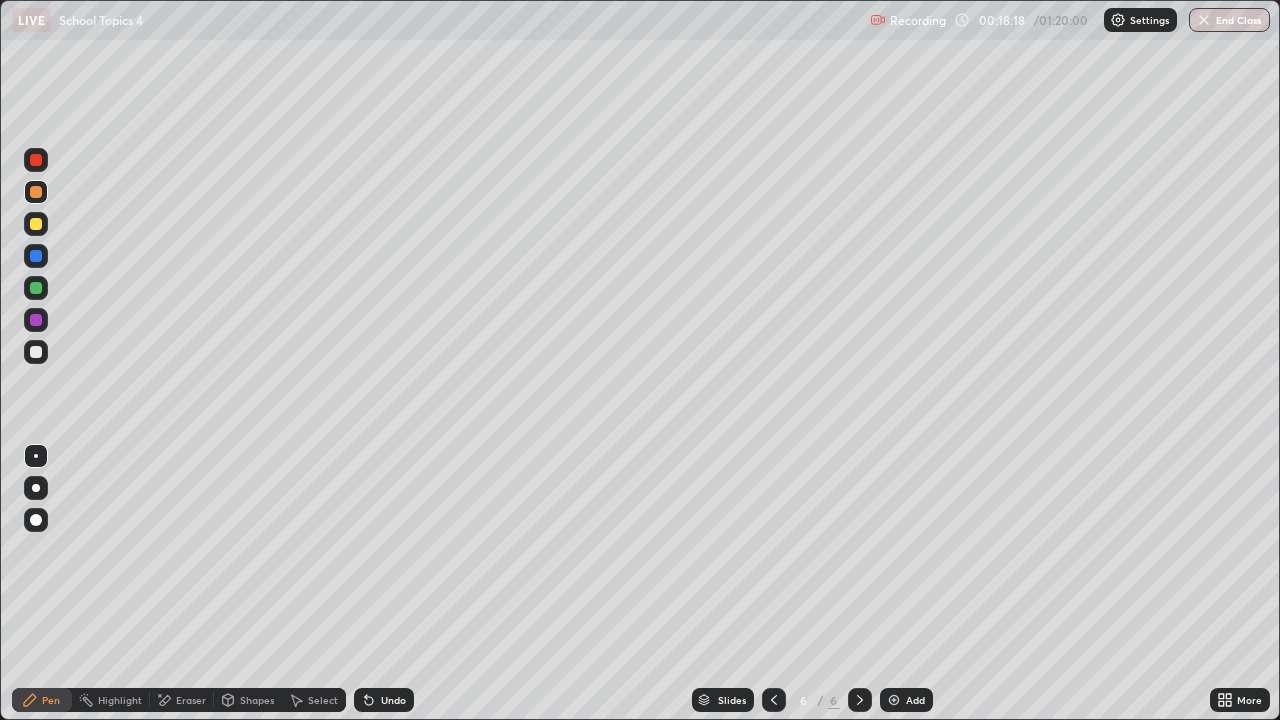 click at bounding box center (774, 700) 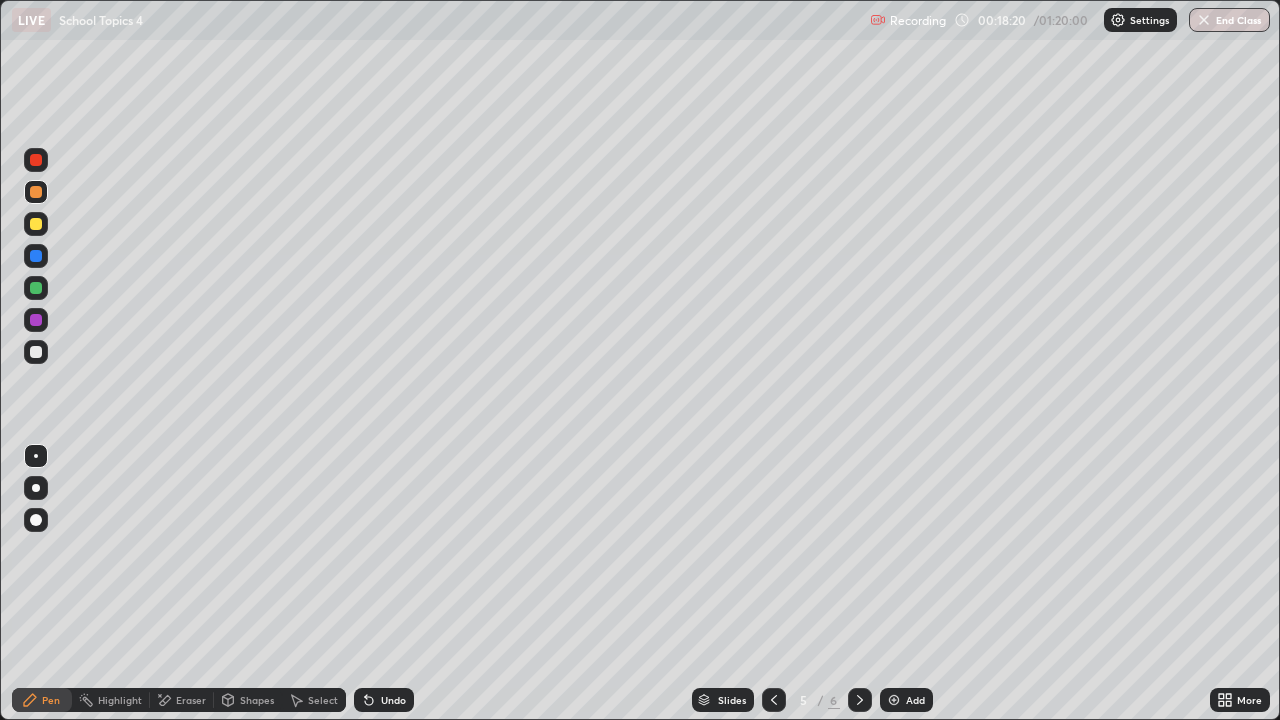 click 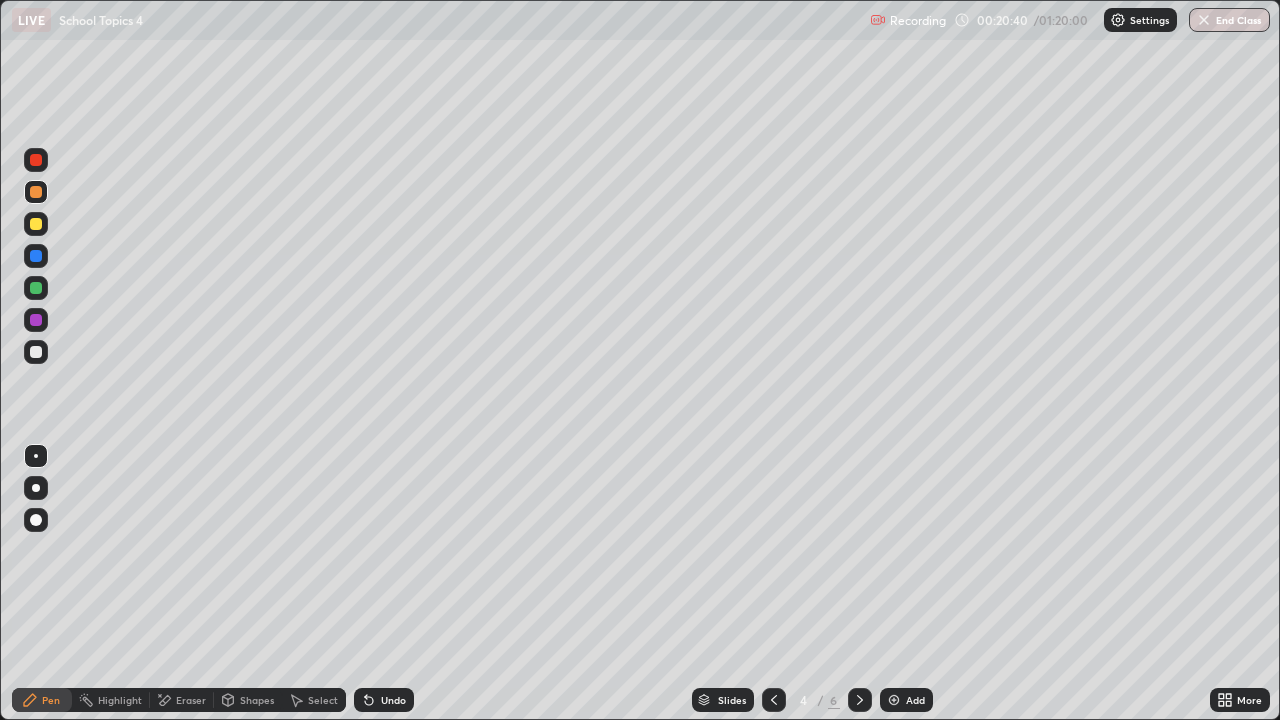 click at bounding box center [894, 700] 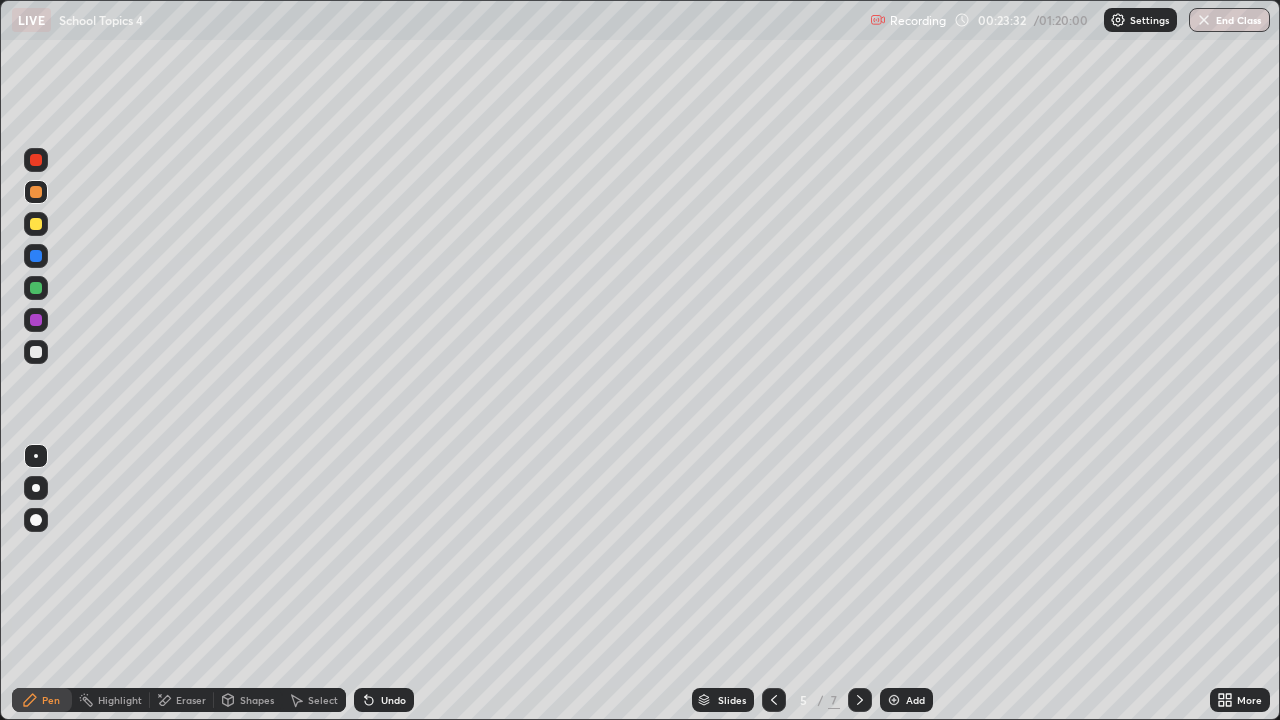 click on "Add" at bounding box center (906, 700) 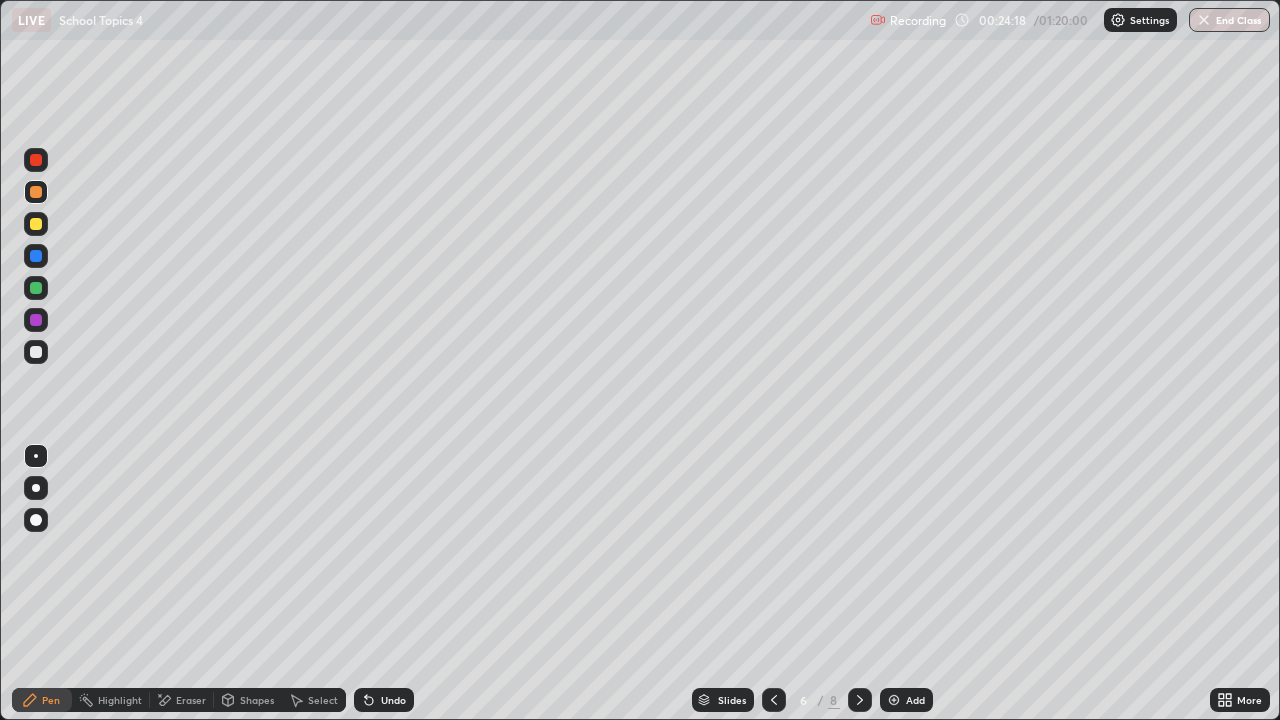 click at bounding box center [894, 700] 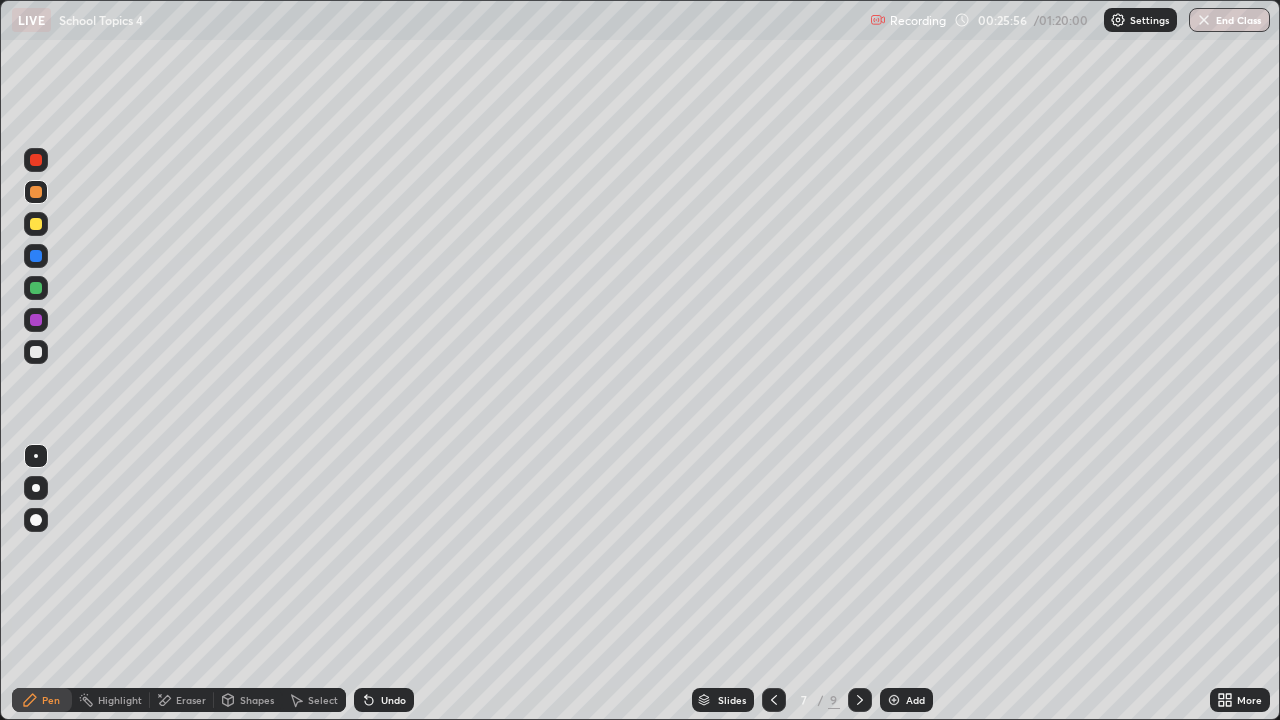 click on "Eraser" at bounding box center (191, 700) 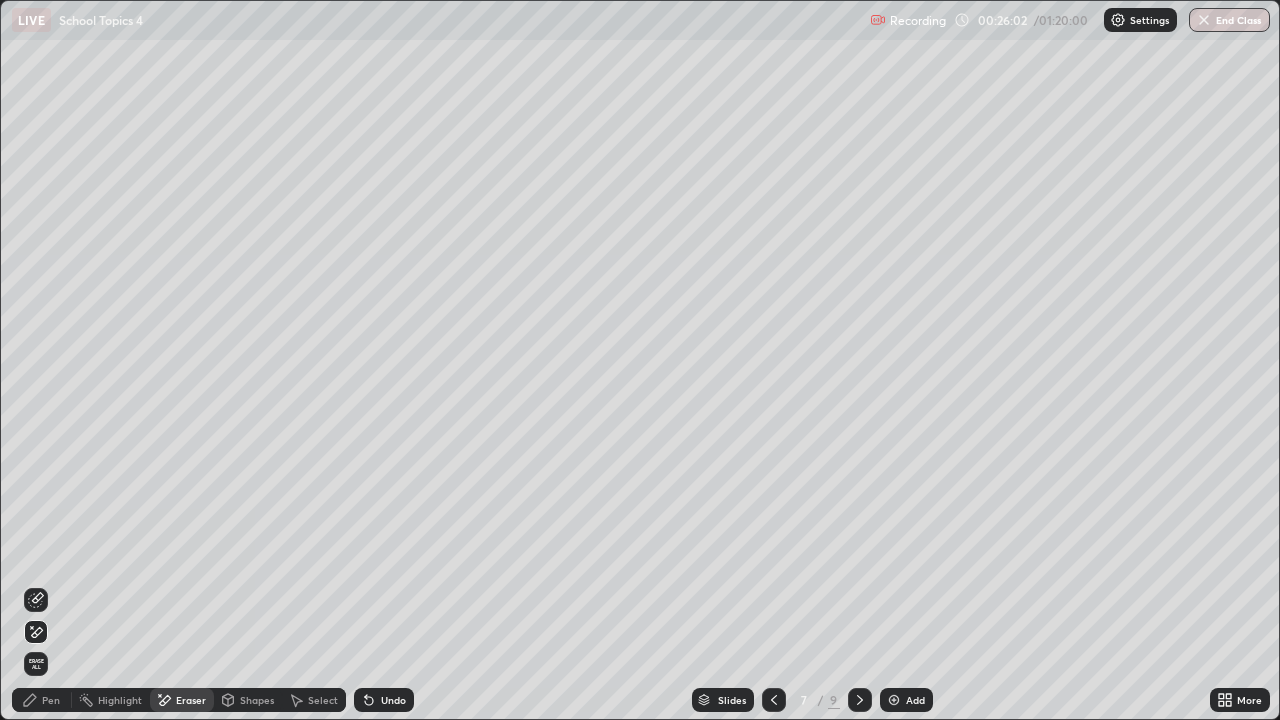click on "Pen" at bounding box center (51, 700) 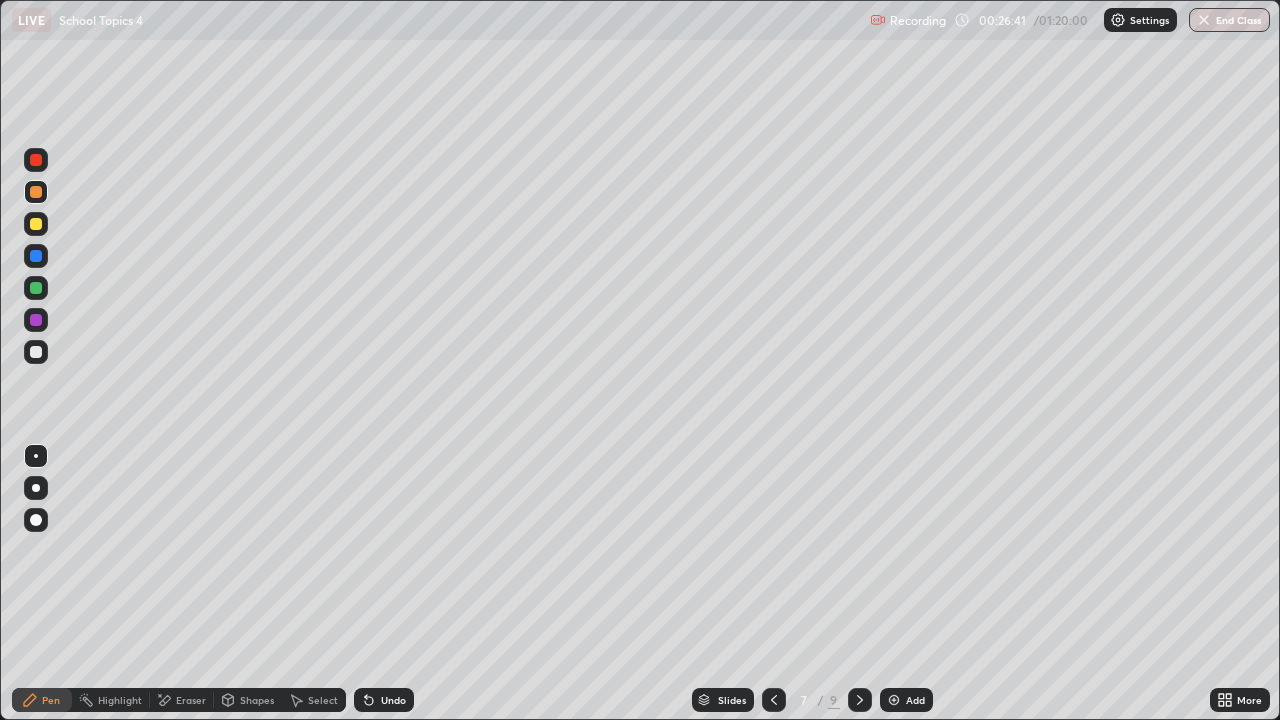 click on "Eraser" at bounding box center (182, 700) 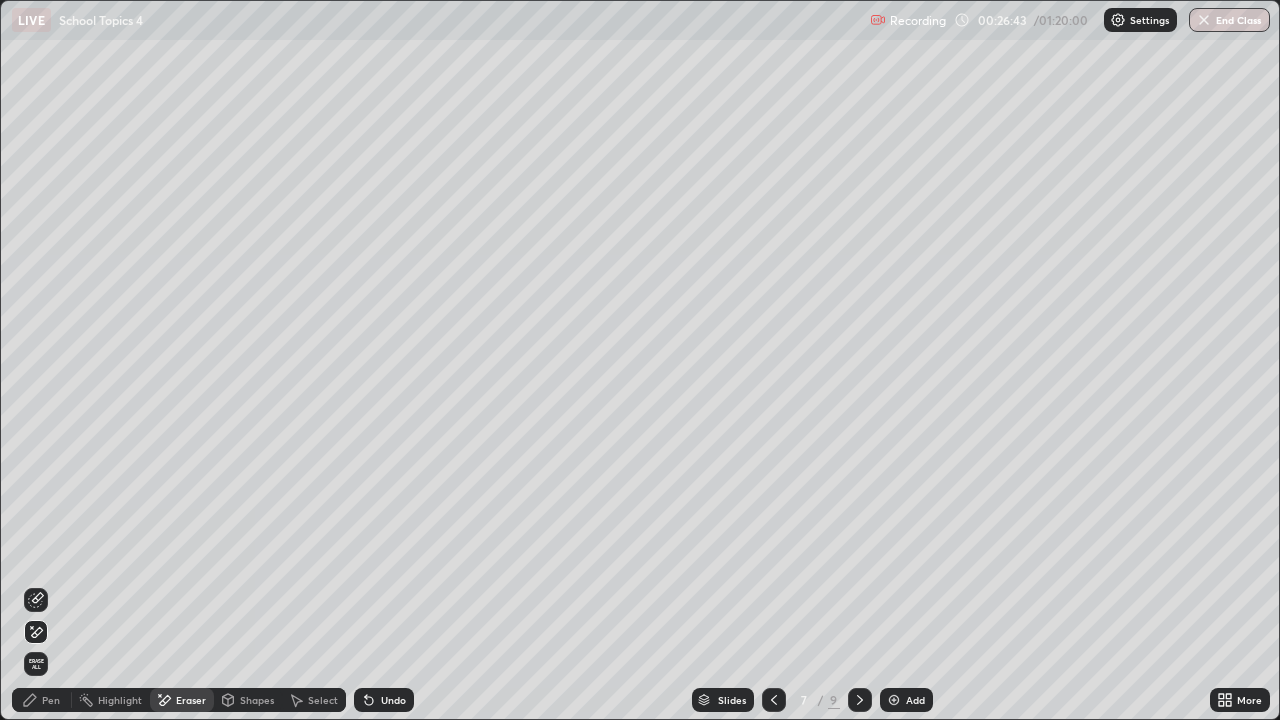 click on "Pen" at bounding box center (51, 700) 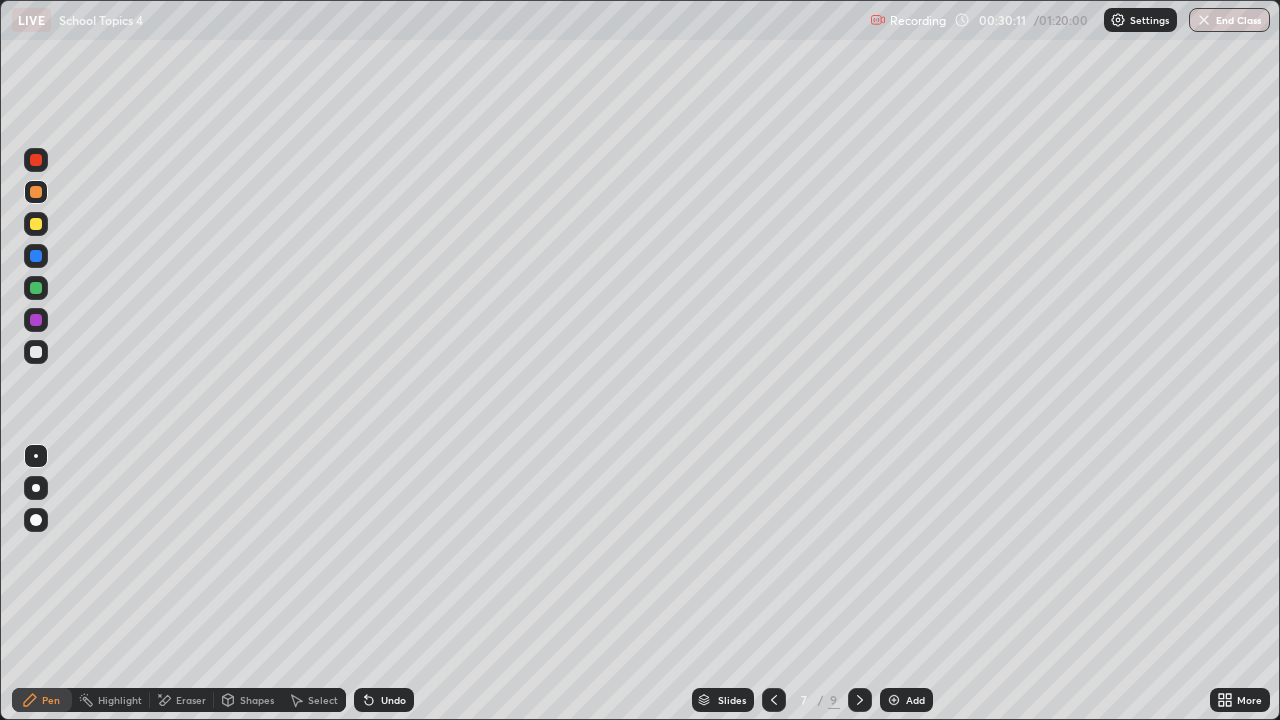 click on "Eraser" at bounding box center (191, 700) 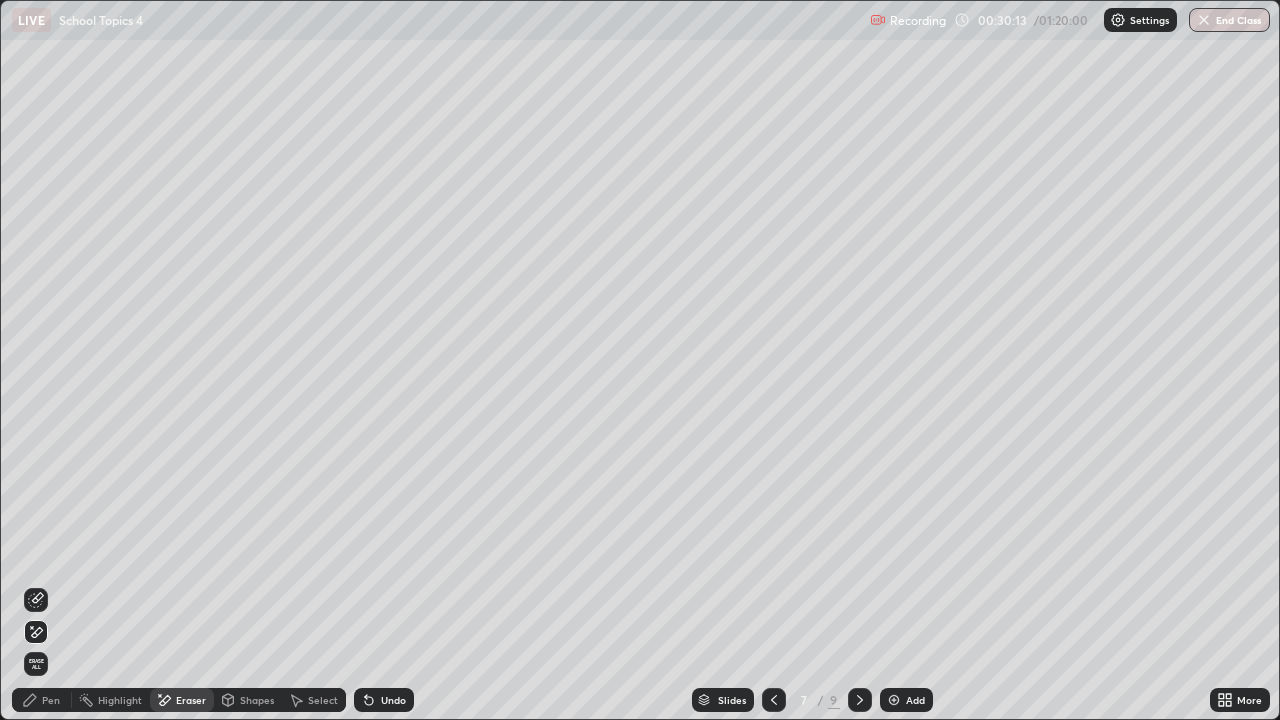 click on "Pen" at bounding box center [51, 700] 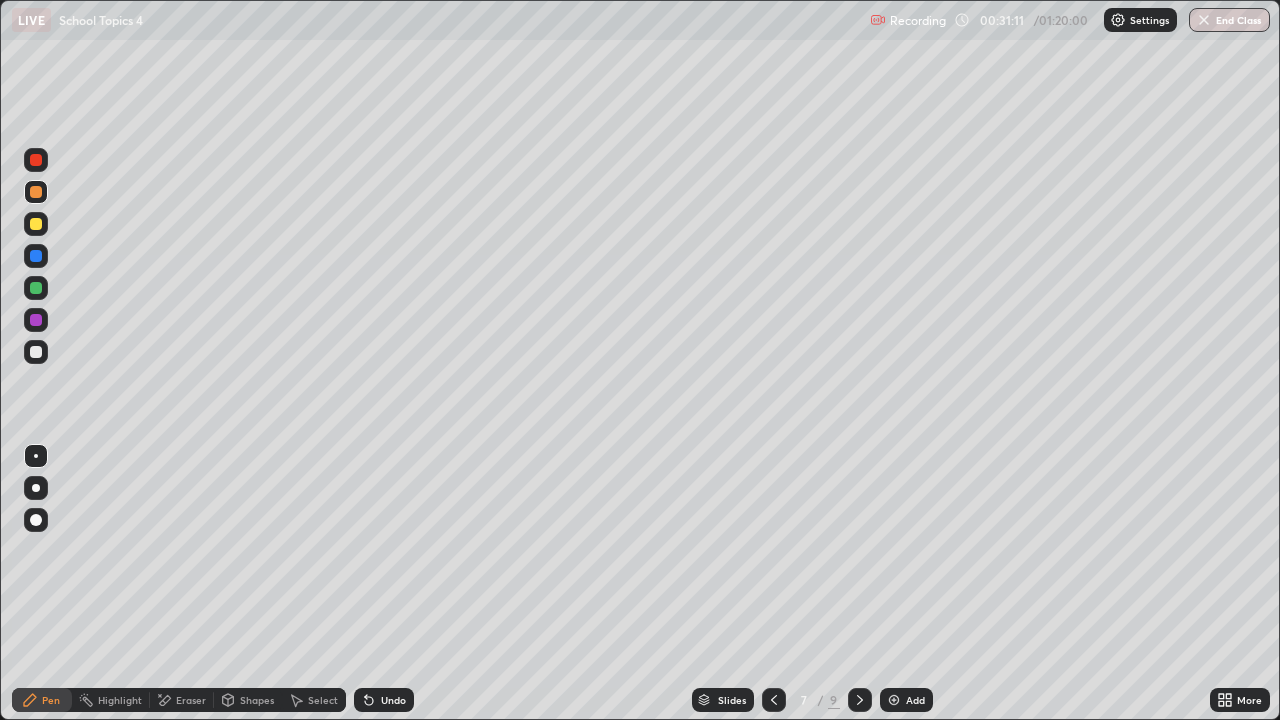 click on "Eraser" at bounding box center (191, 700) 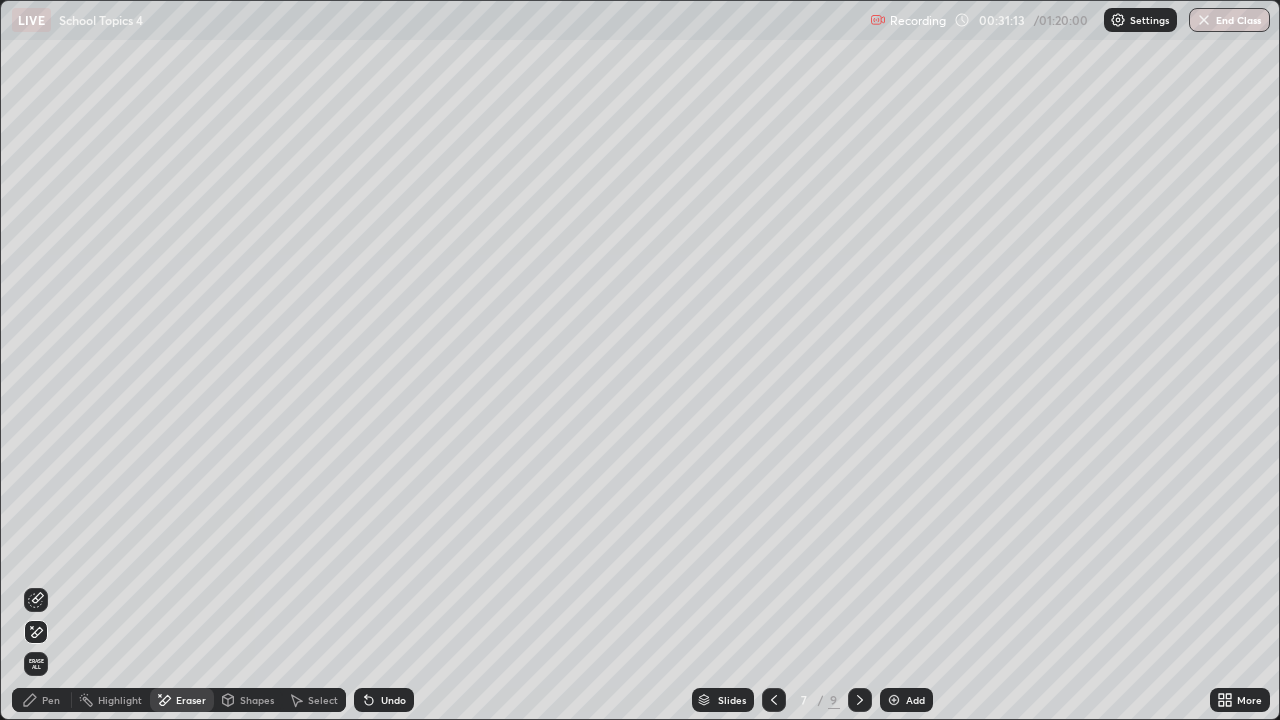 click on "Pen" at bounding box center (42, 700) 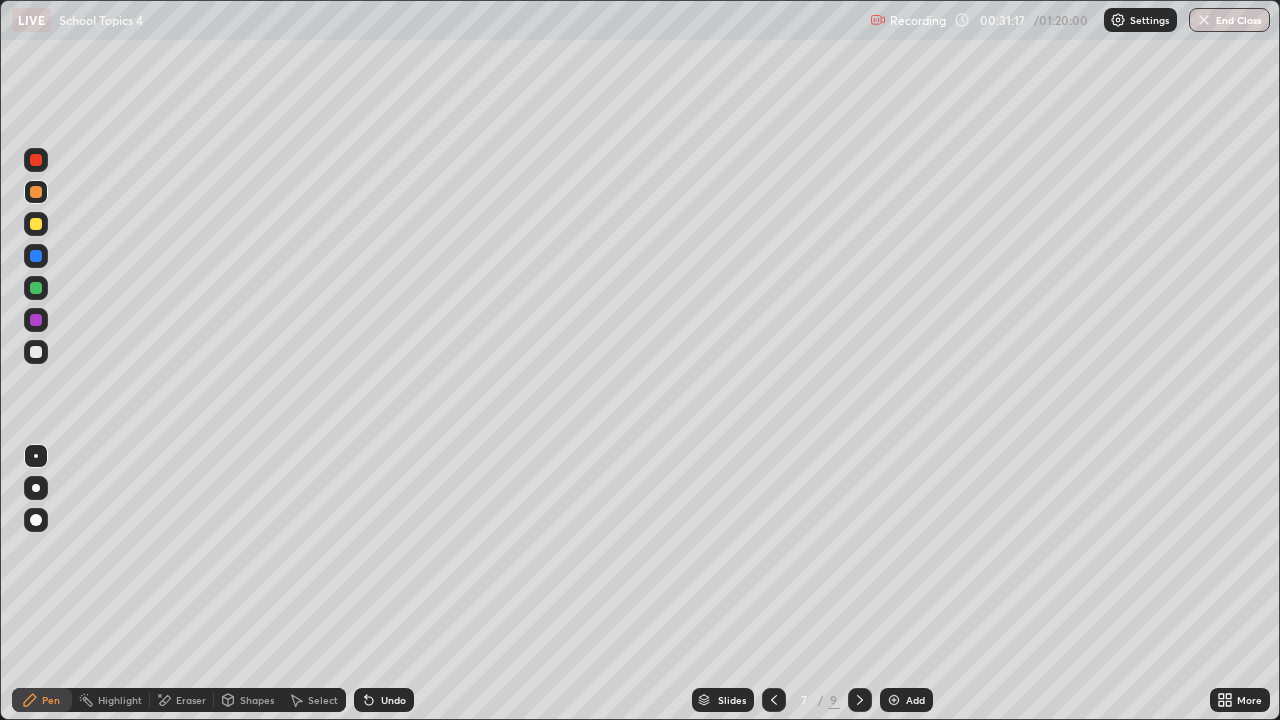 click on "Eraser" at bounding box center [191, 700] 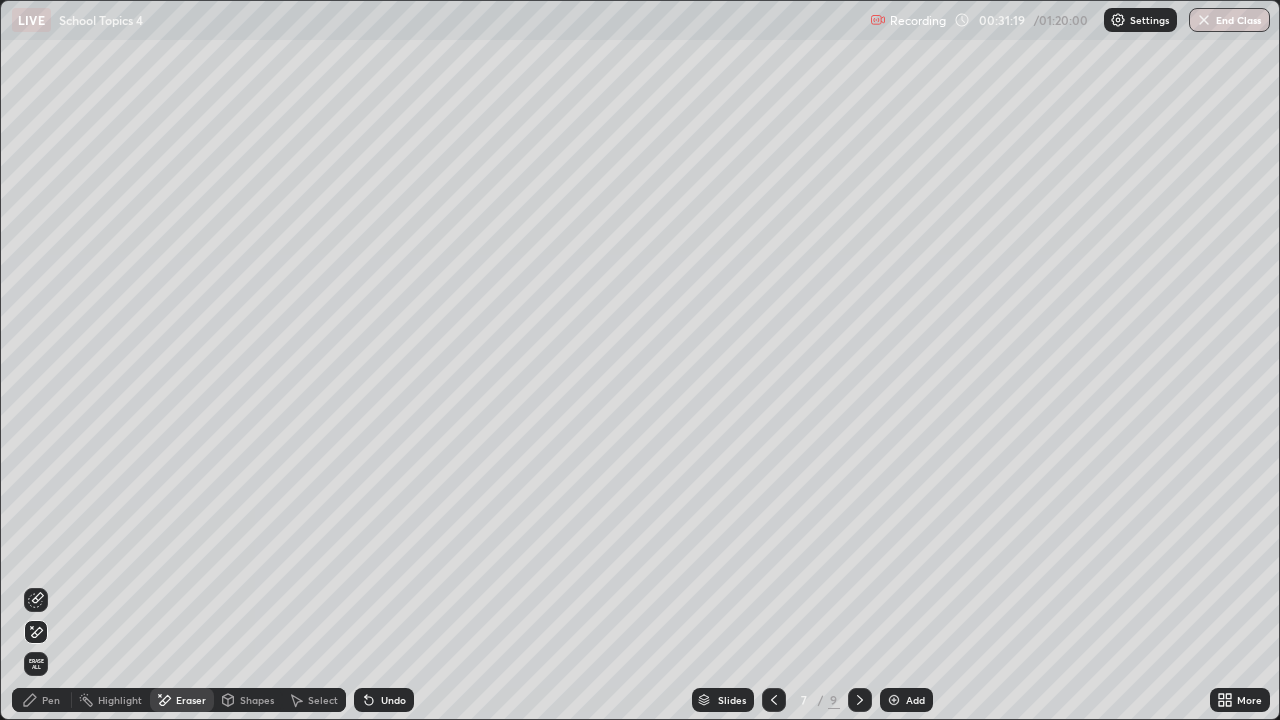 click on "Pen" at bounding box center (51, 700) 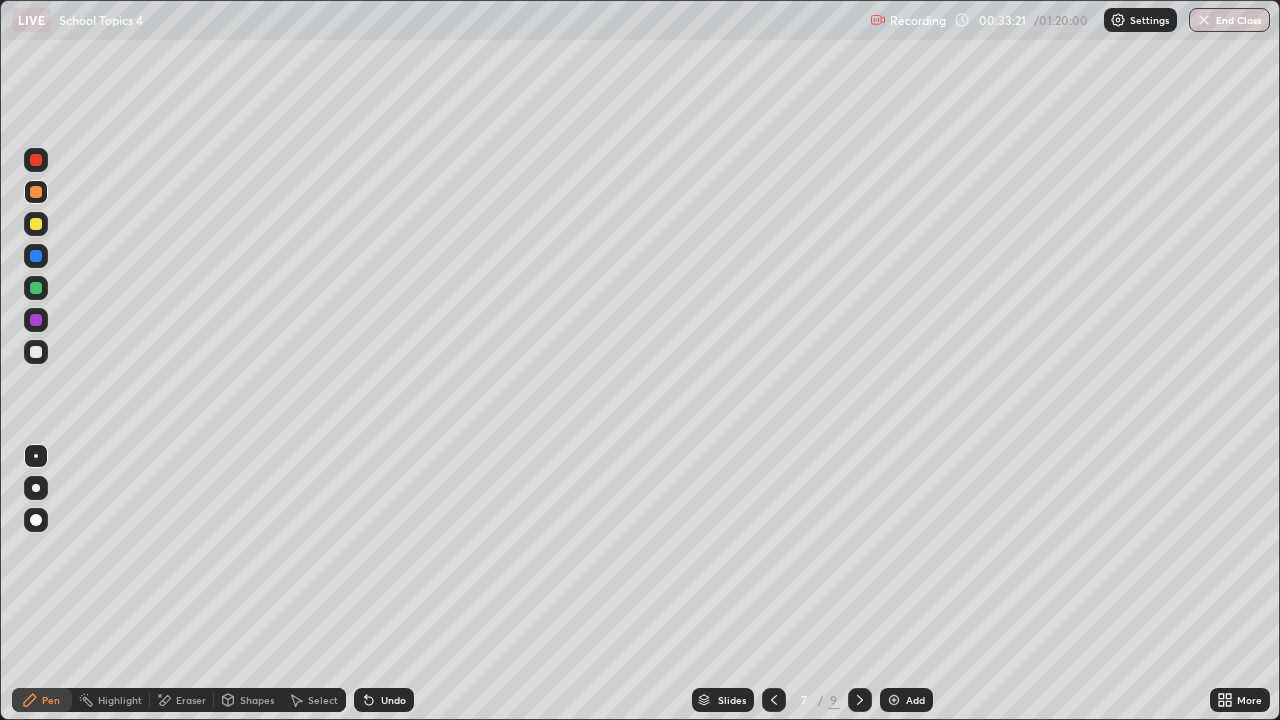 click on "Slides 7 / 9 Add" at bounding box center [812, 700] 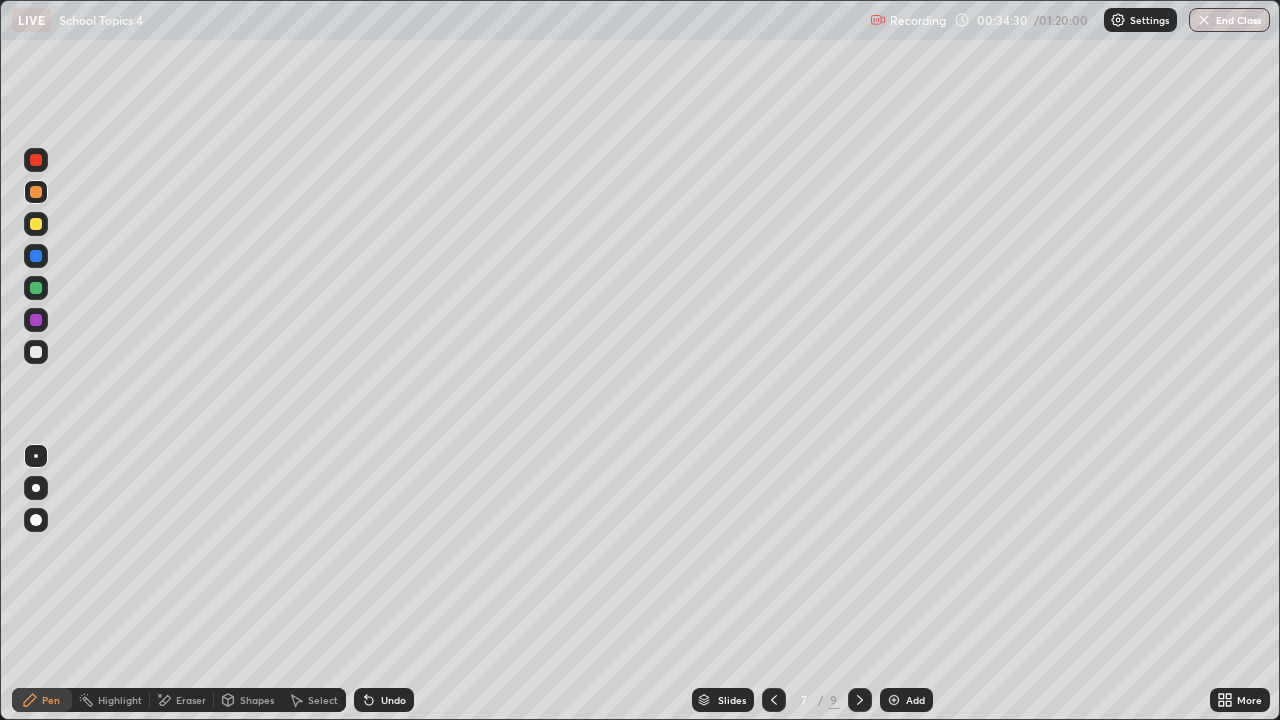click on "Add" at bounding box center [915, 700] 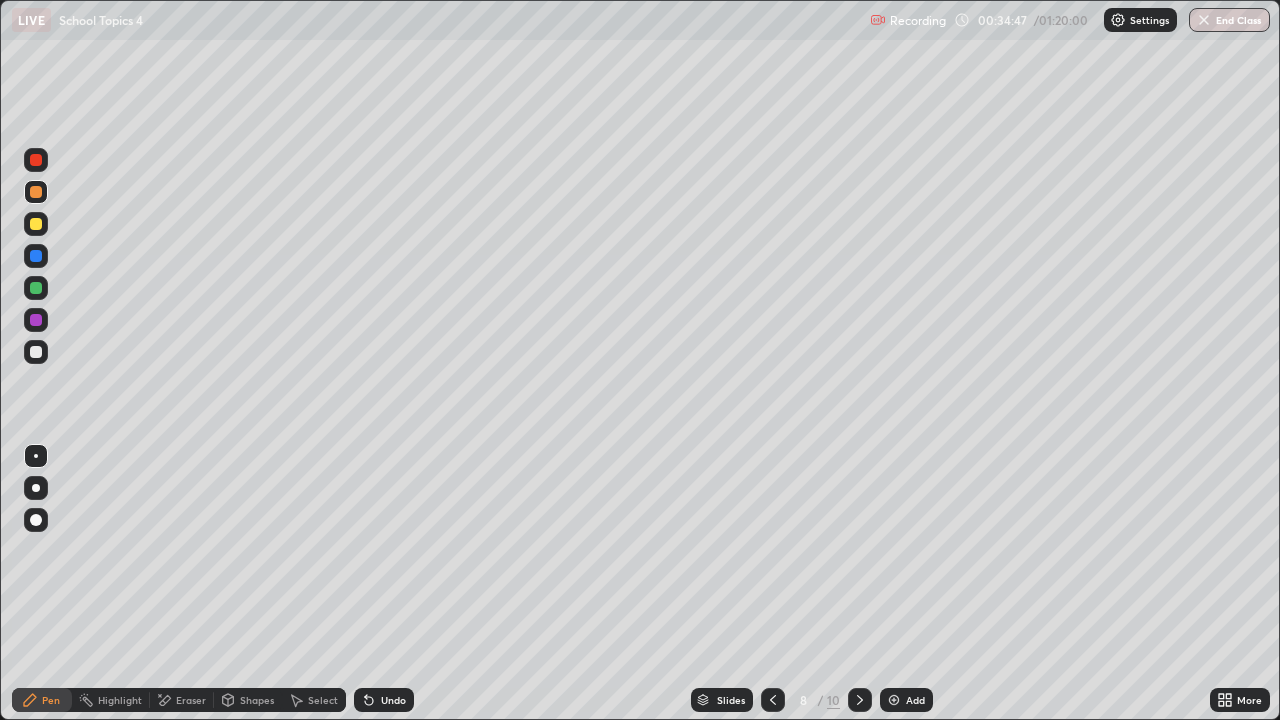 click on "Eraser" at bounding box center (182, 700) 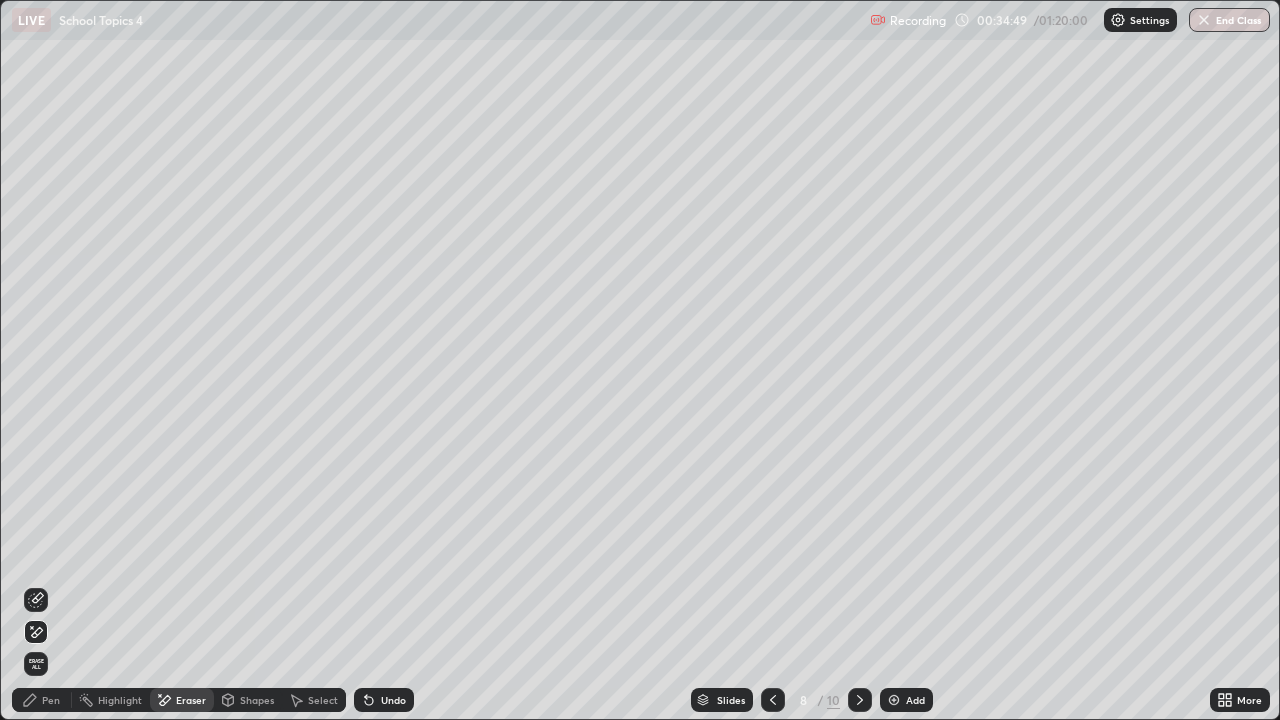 click on "Pen" at bounding box center [51, 700] 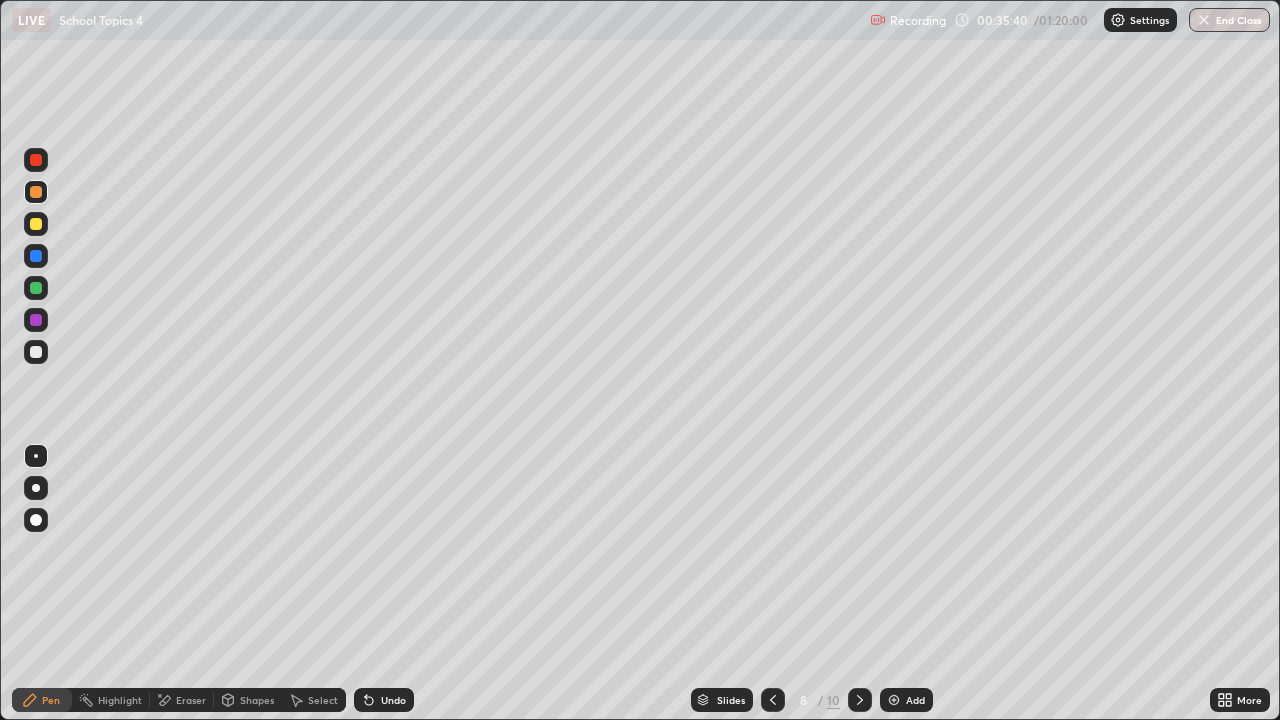 click at bounding box center (36, 224) 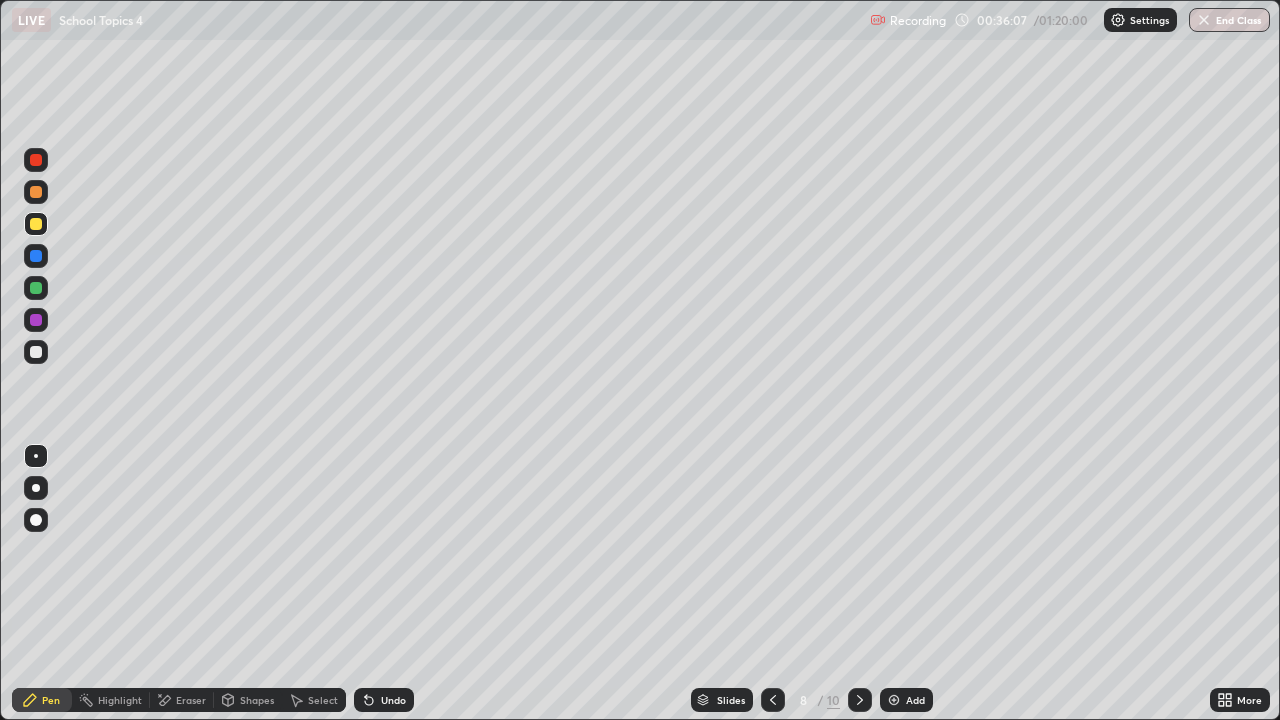 click on "Eraser" at bounding box center [191, 700] 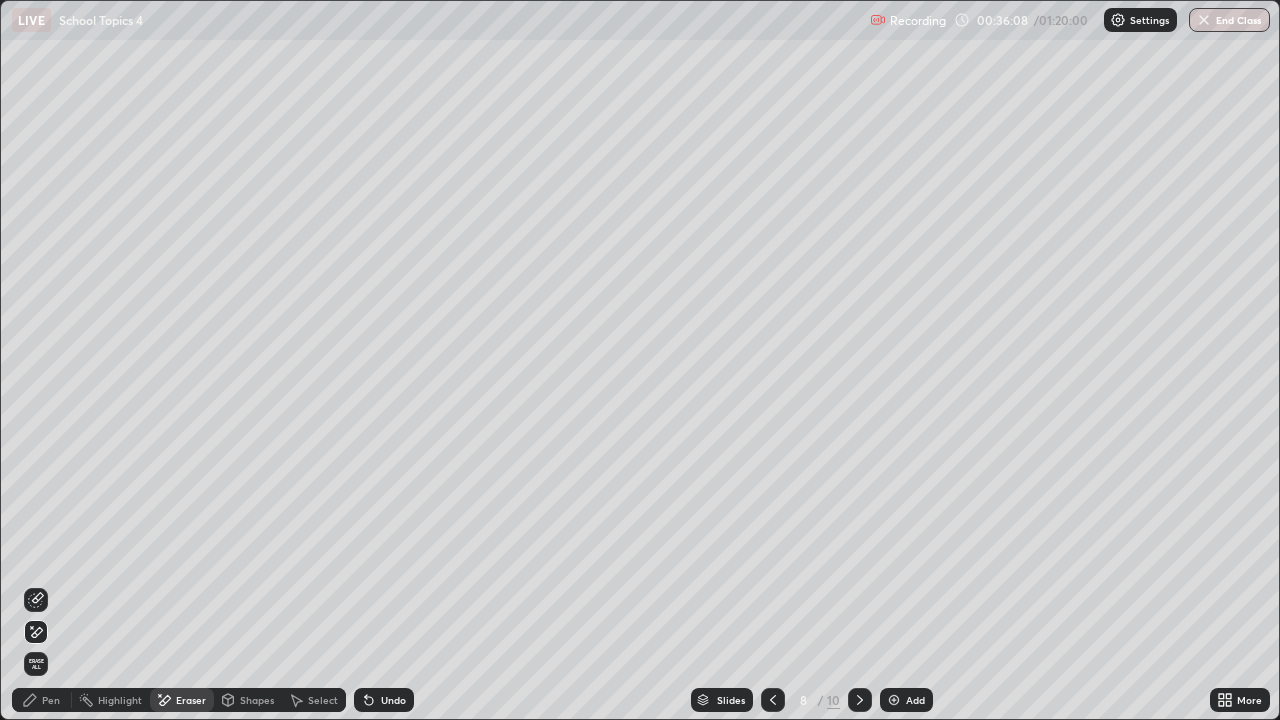 click on "Pen" at bounding box center (51, 700) 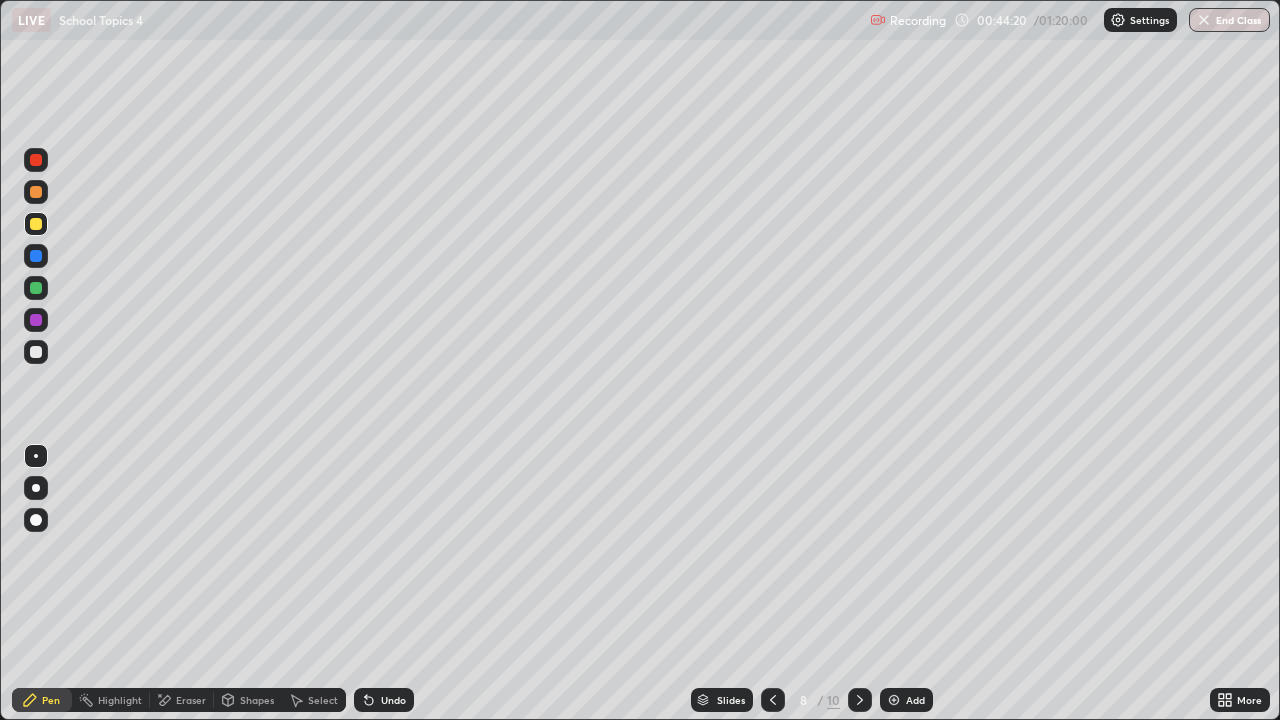 click at bounding box center (894, 700) 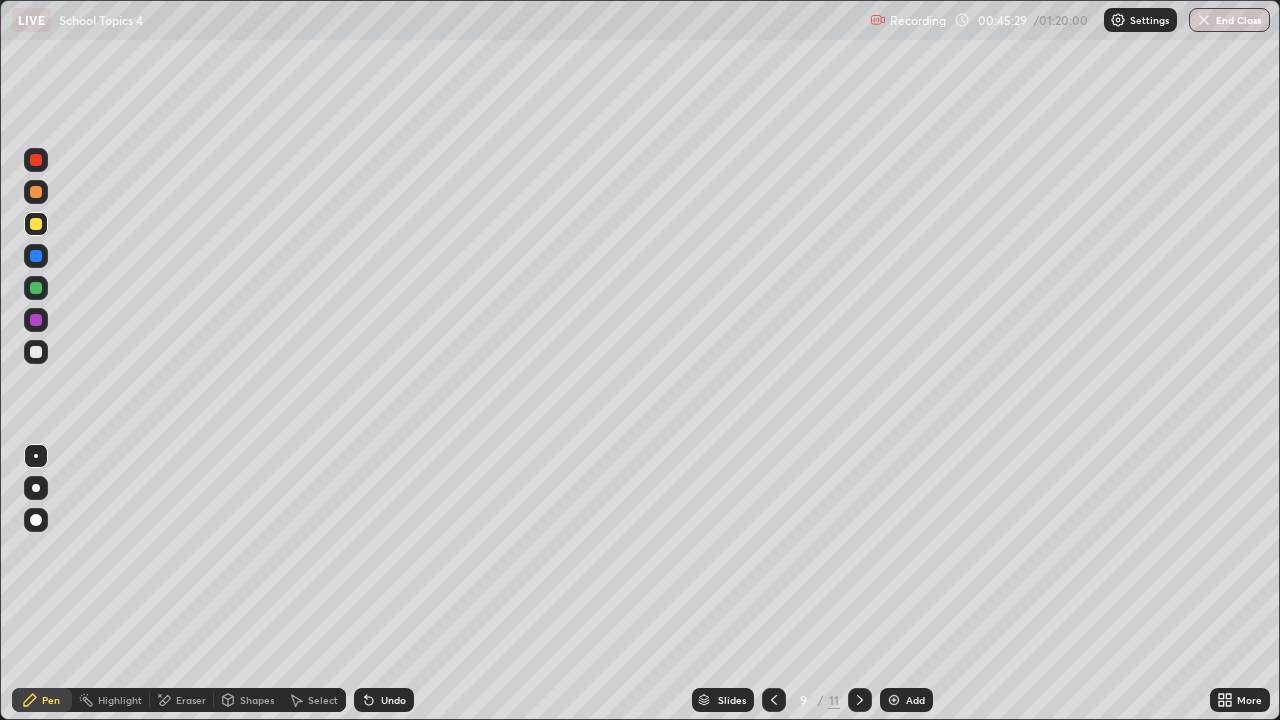 click at bounding box center [36, 192] 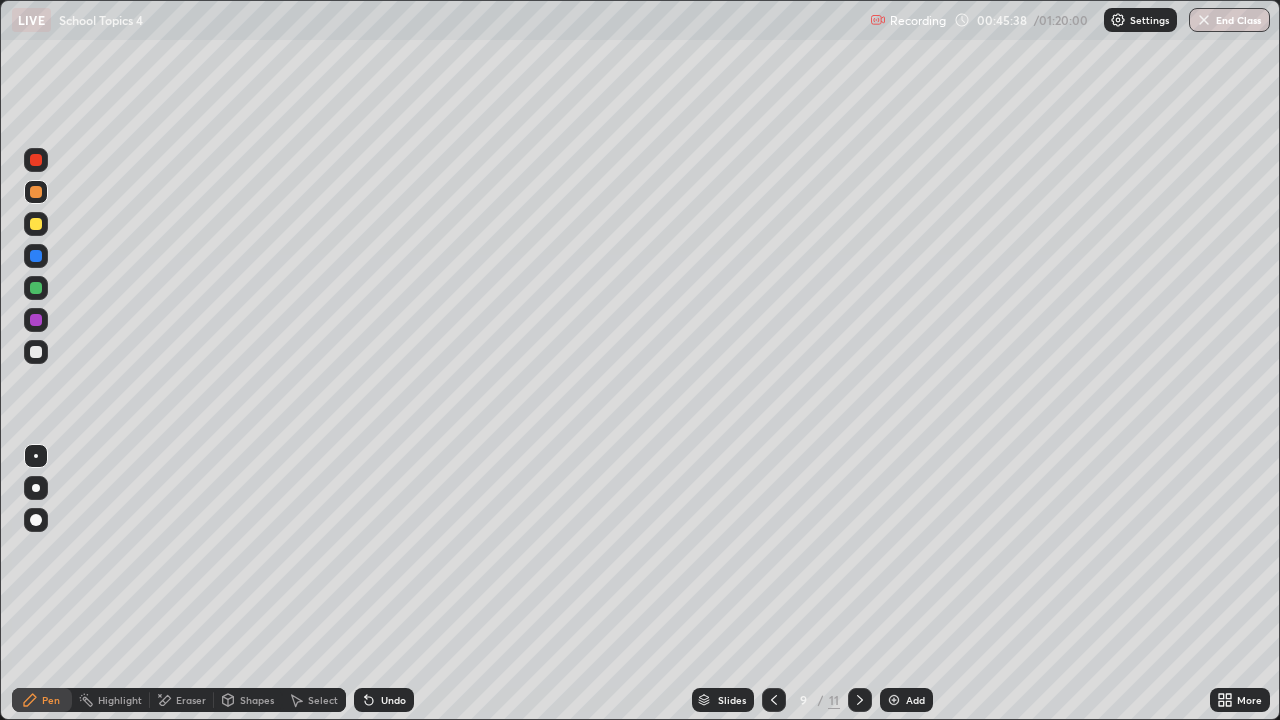 click on "Eraser" at bounding box center (191, 700) 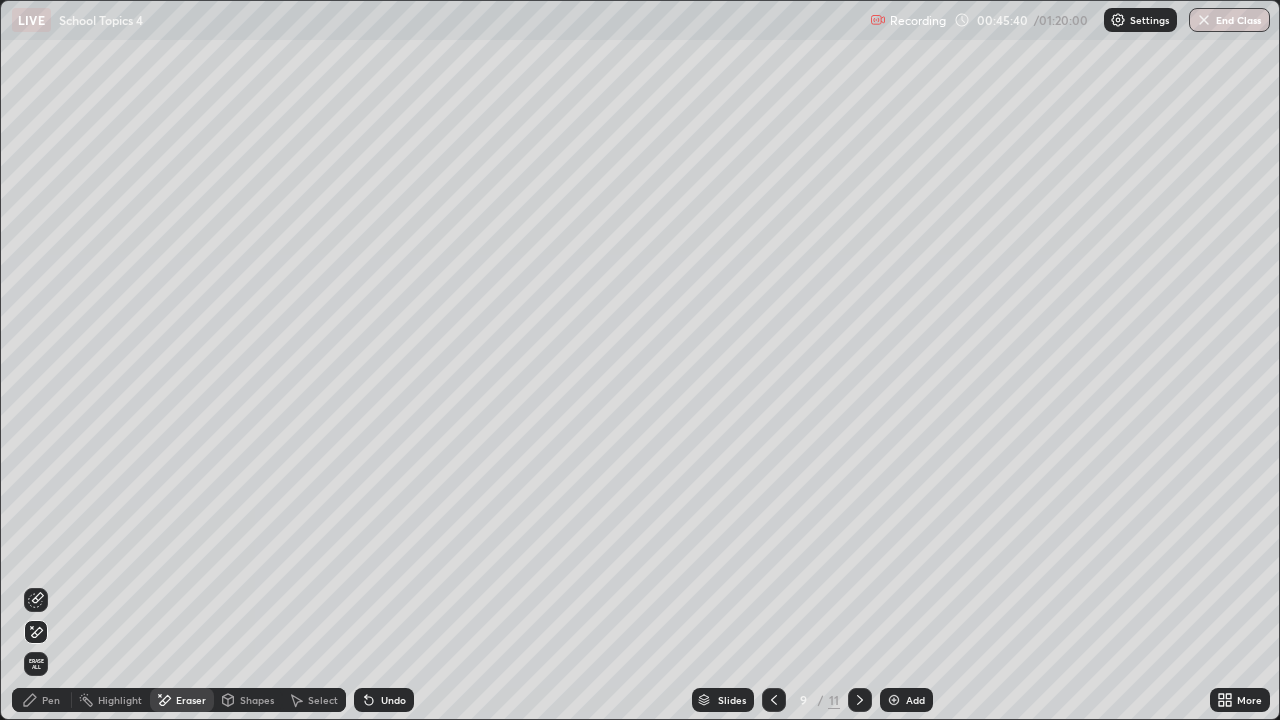click on "Pen" at bounding box center (51, 700) 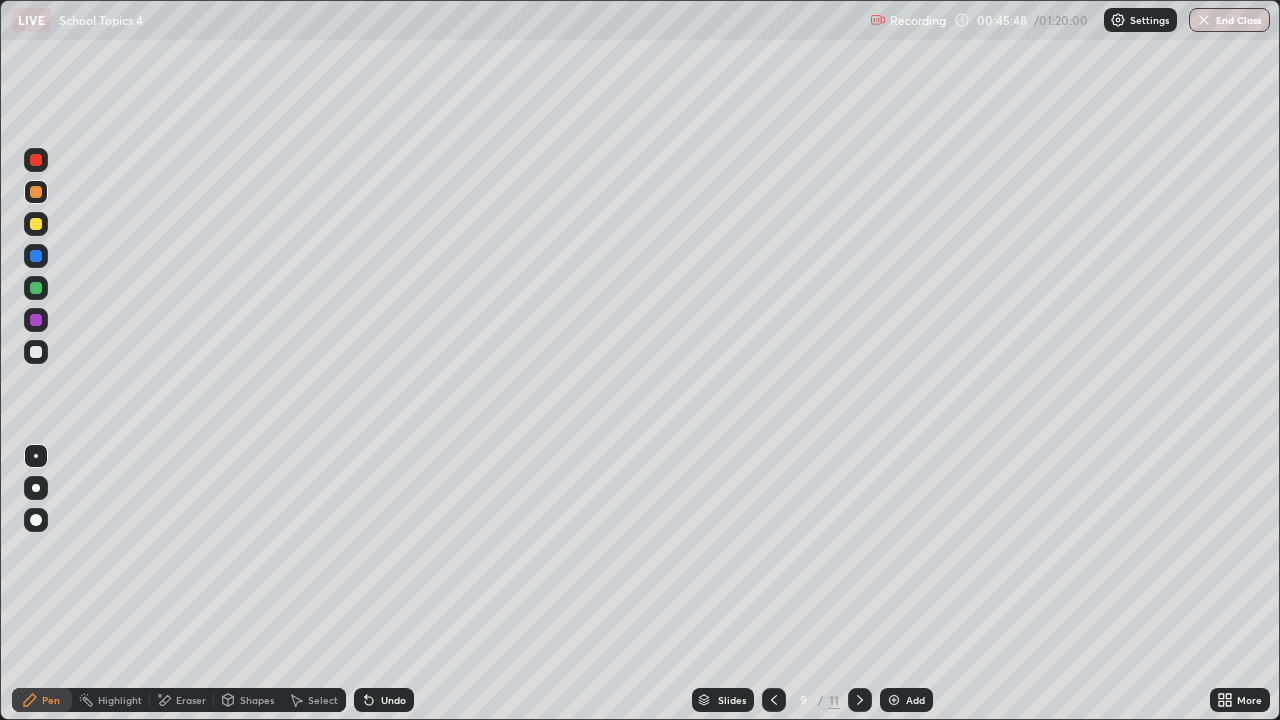 click on "Eraser" at bounding box center [191, 700] 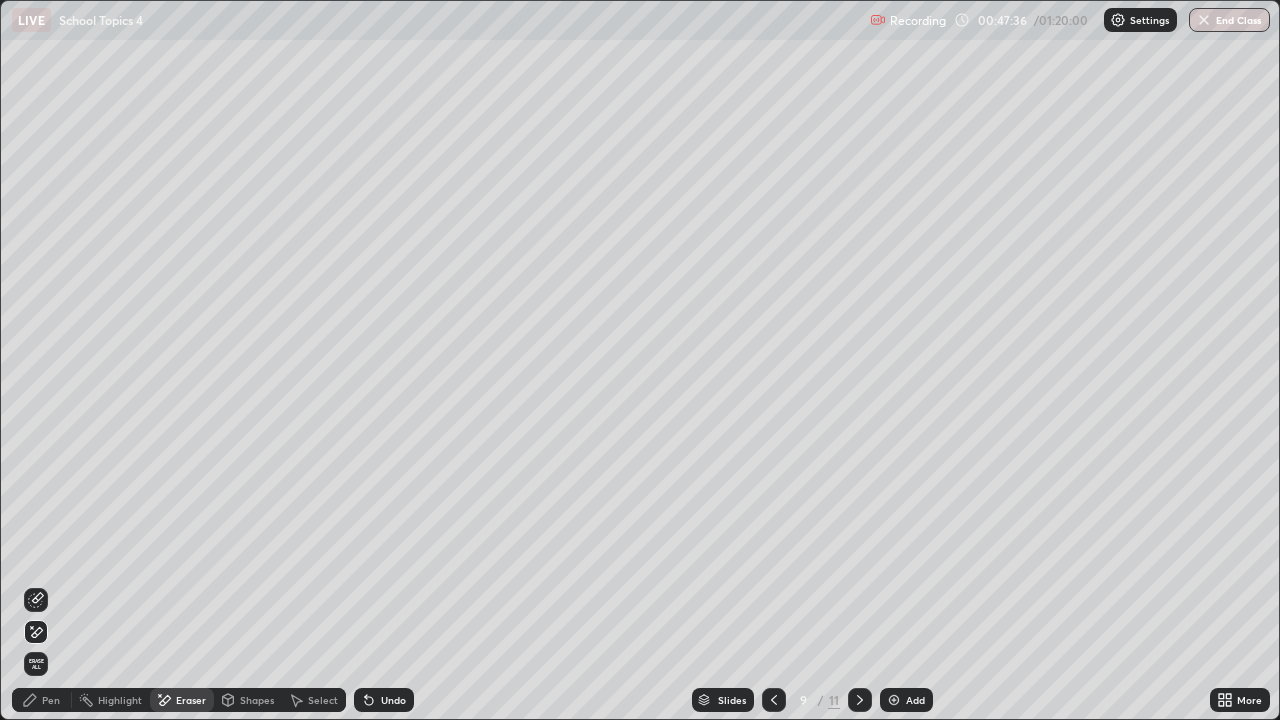 click on "Pen" at bounding box center [51, 700] 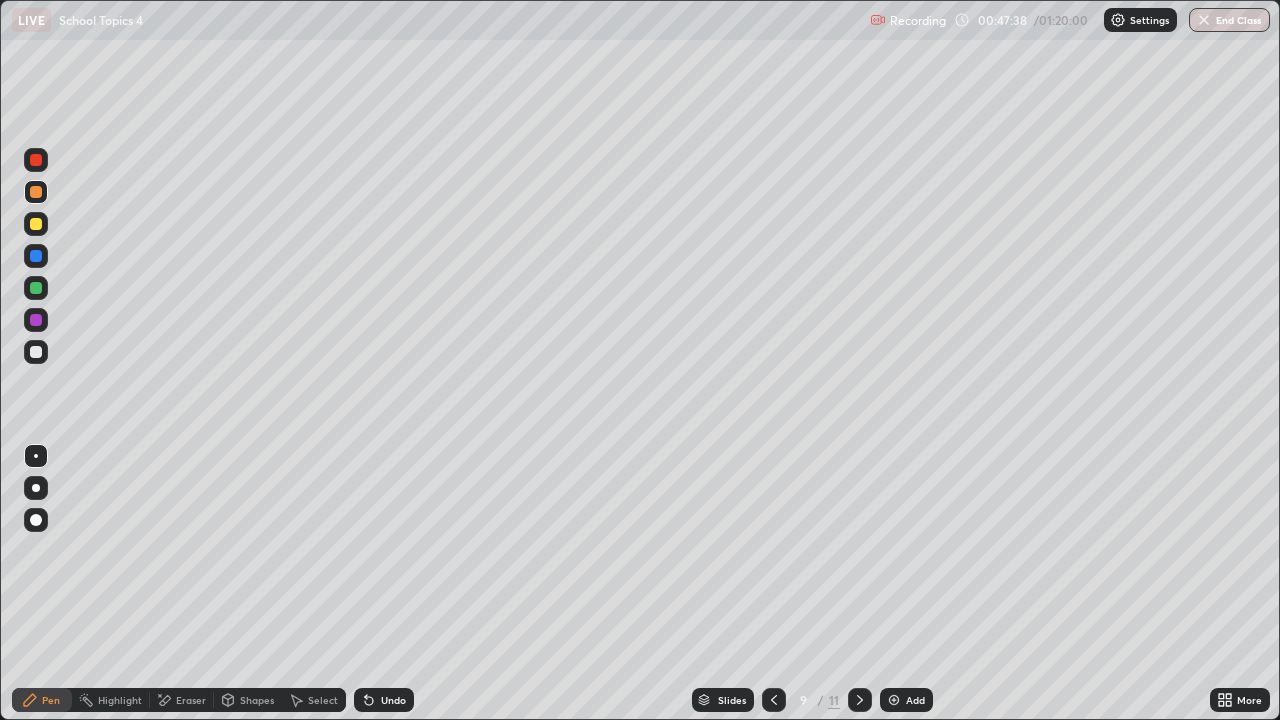 click at bounding box center [36, 352] 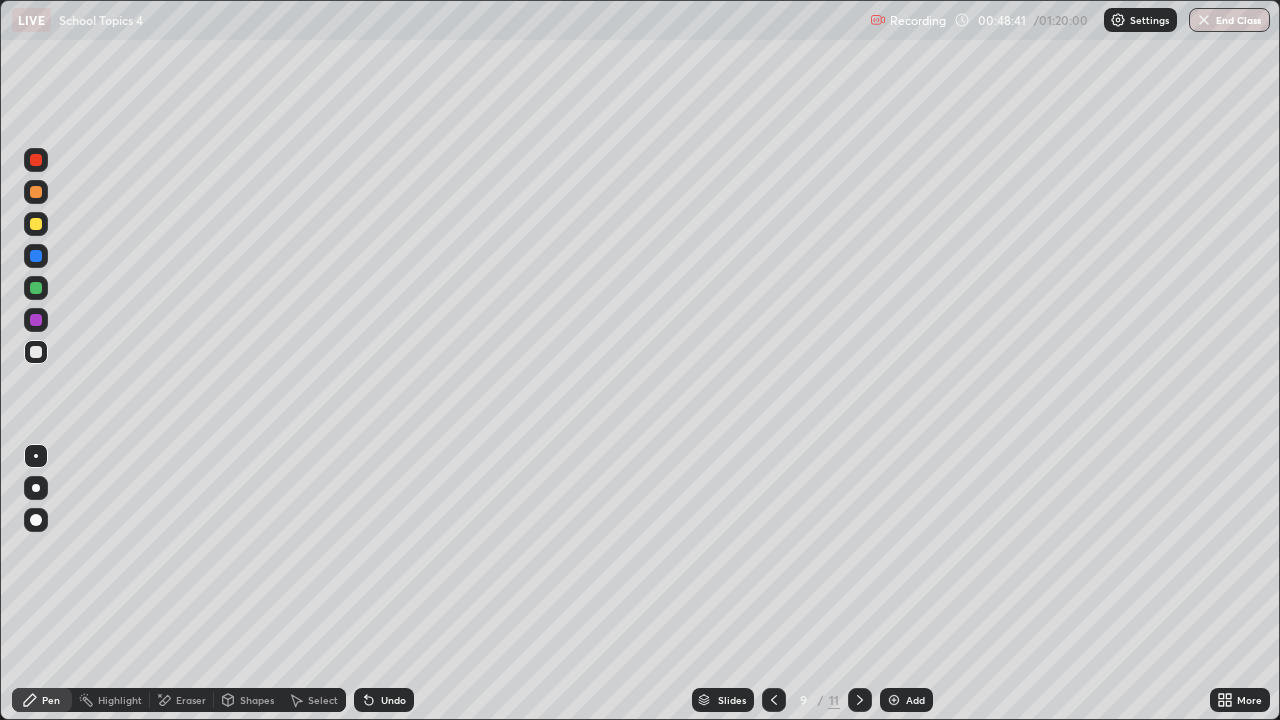 click on "Eraser" at bounding box center [191, 700] 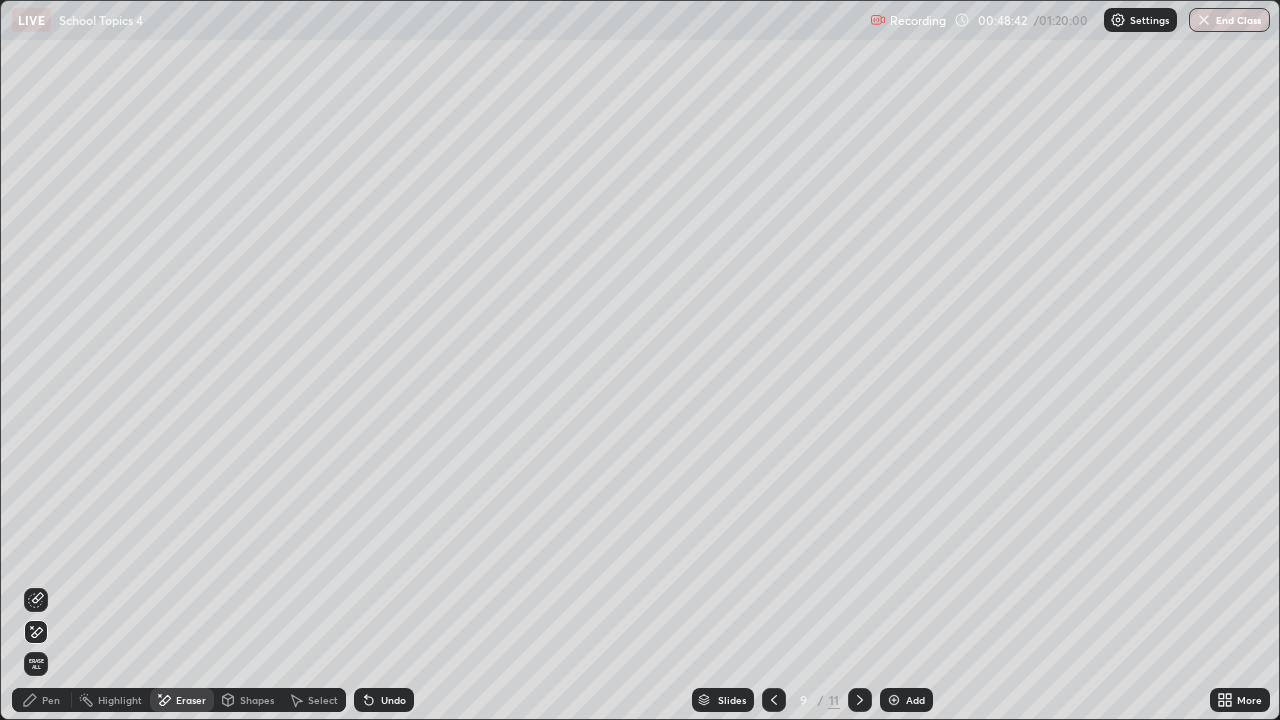 click on "Pen" at bounding box center [42, 700] 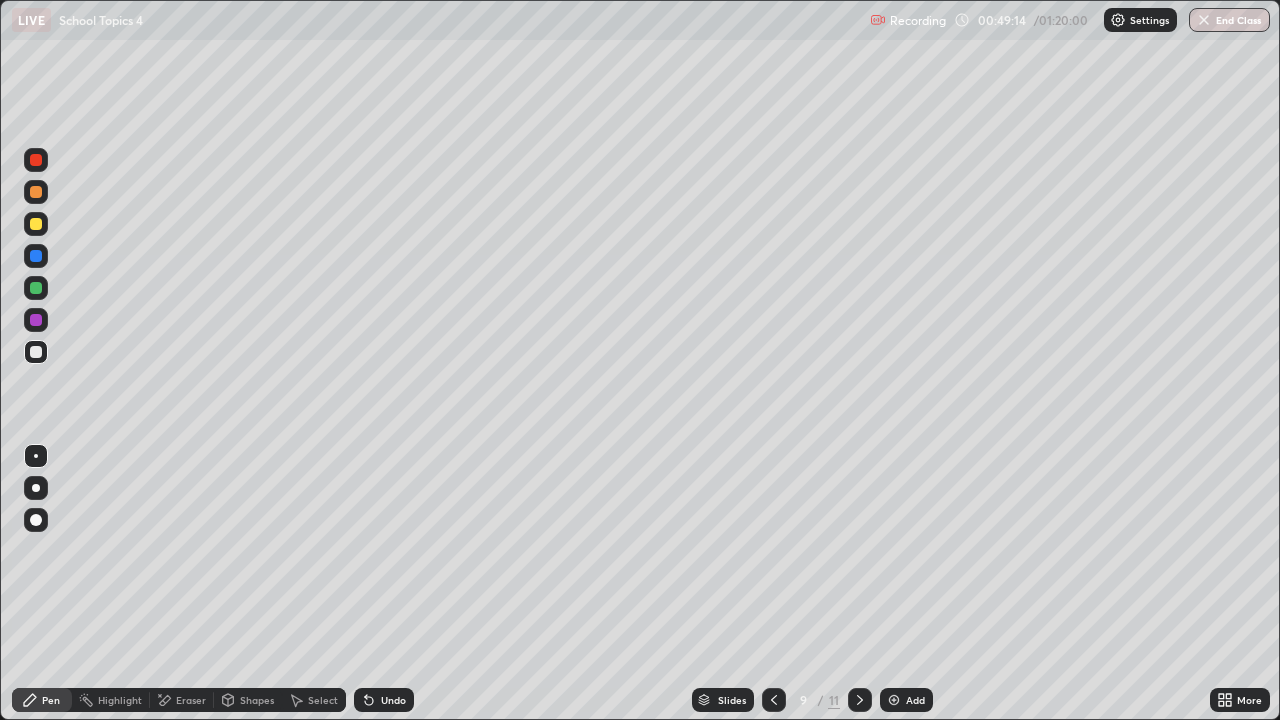 click on "Eraser" at bounding box center (191, 700) 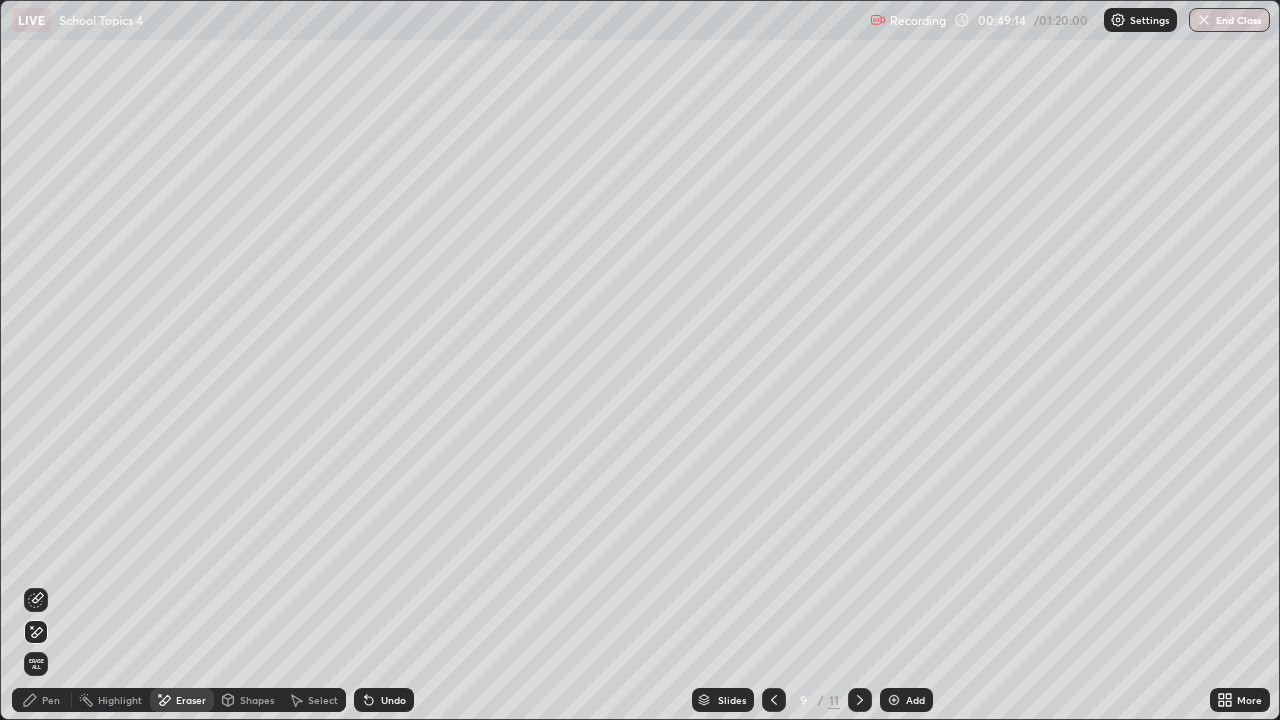 click on "Eraser" at bounding box center [191, 700] 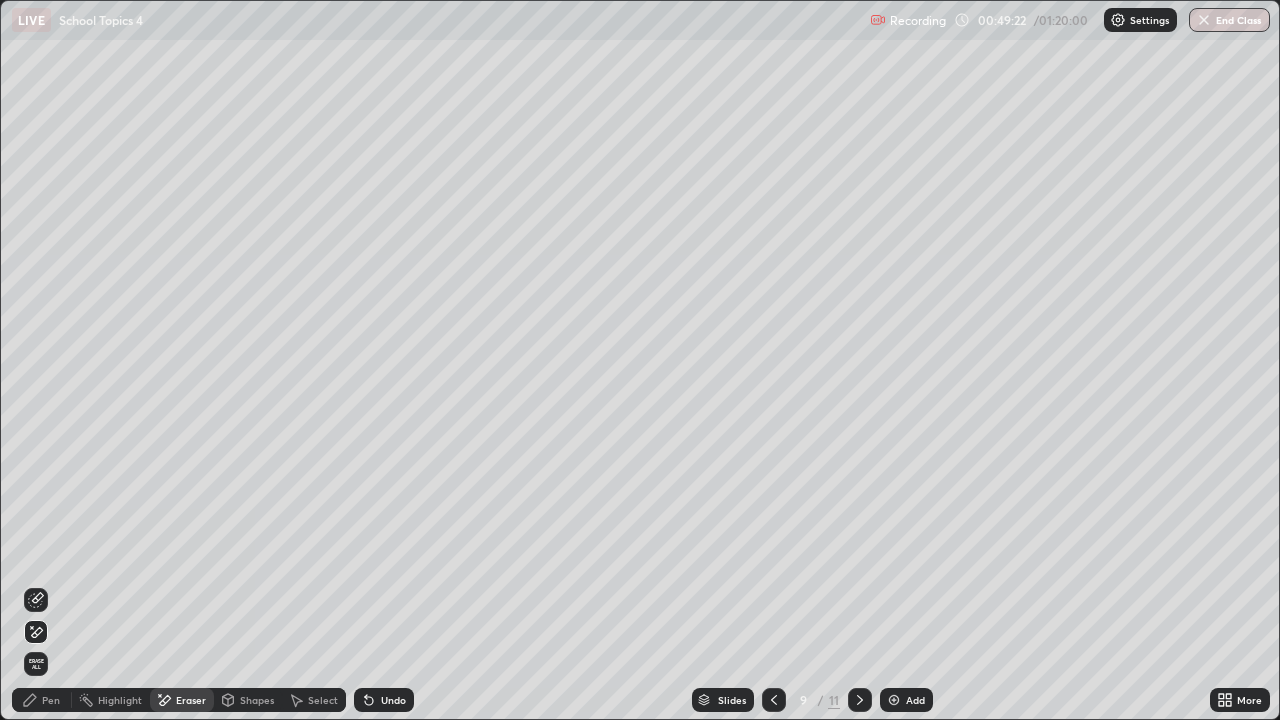 click on "Pen" at bounding box center (42, 700) 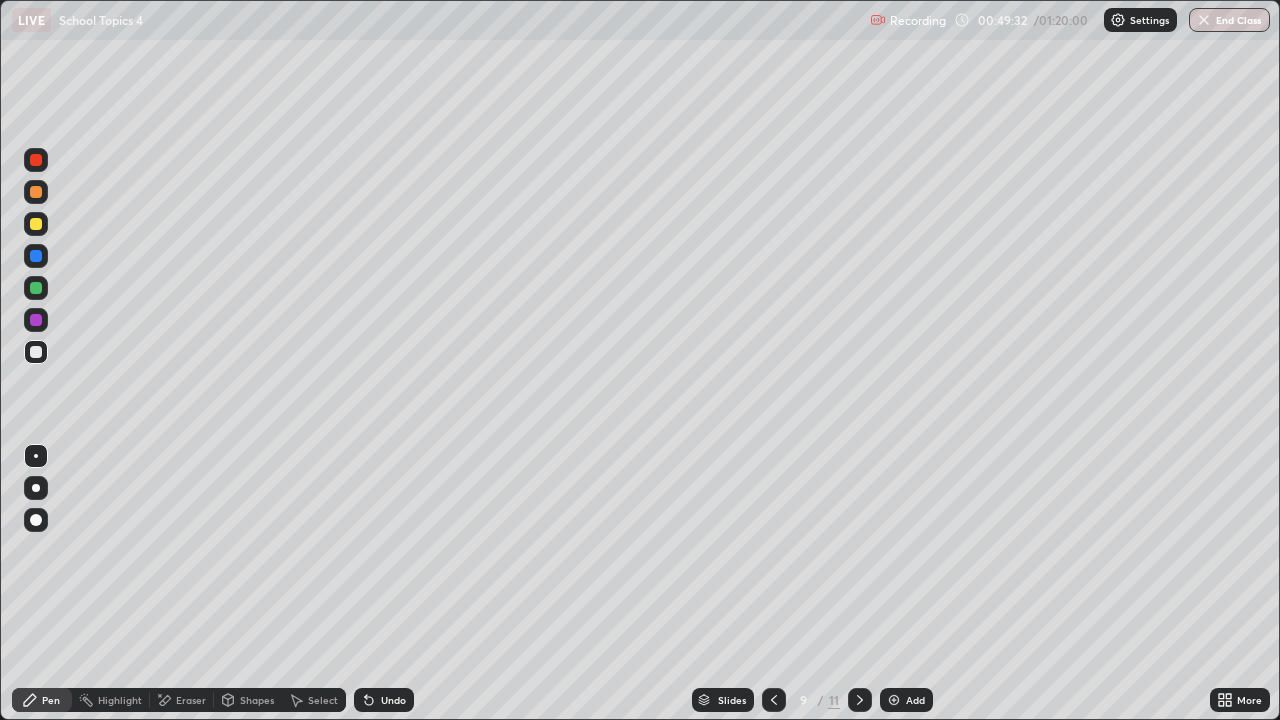 click on "Eraser" at bounding box center [191, 700] 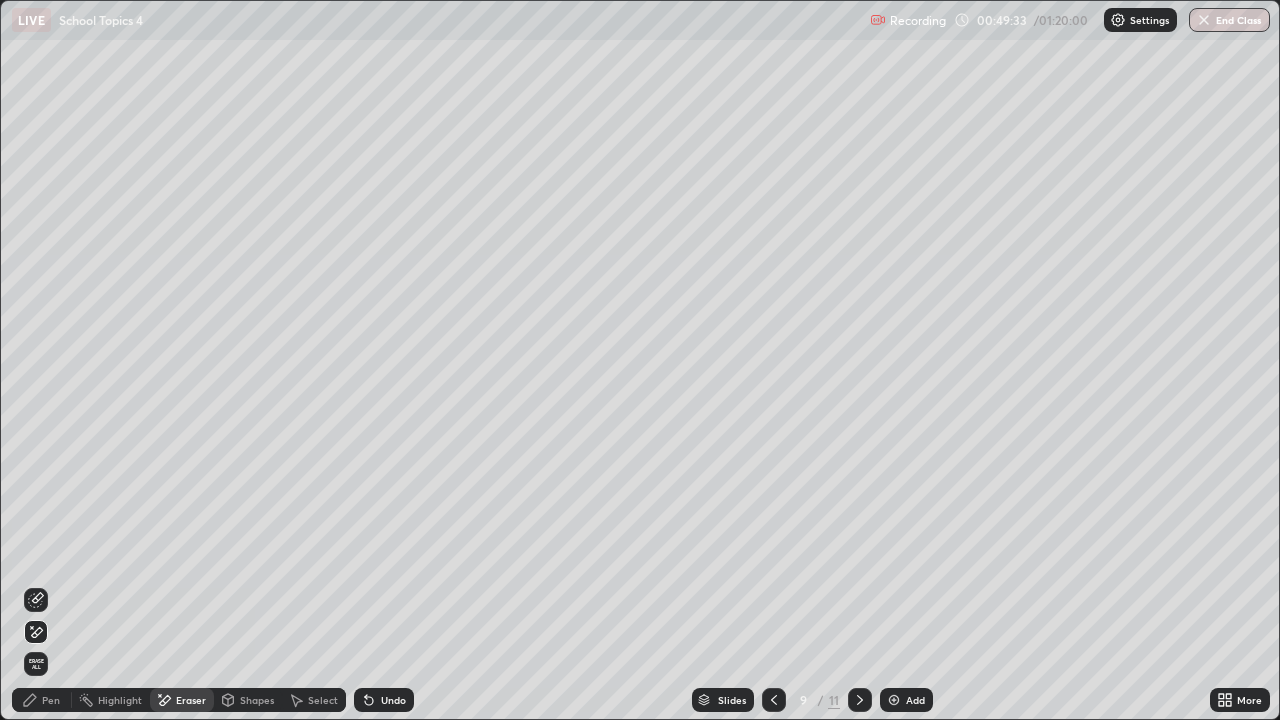 click on "Pen" at bounding box center (42, 700) 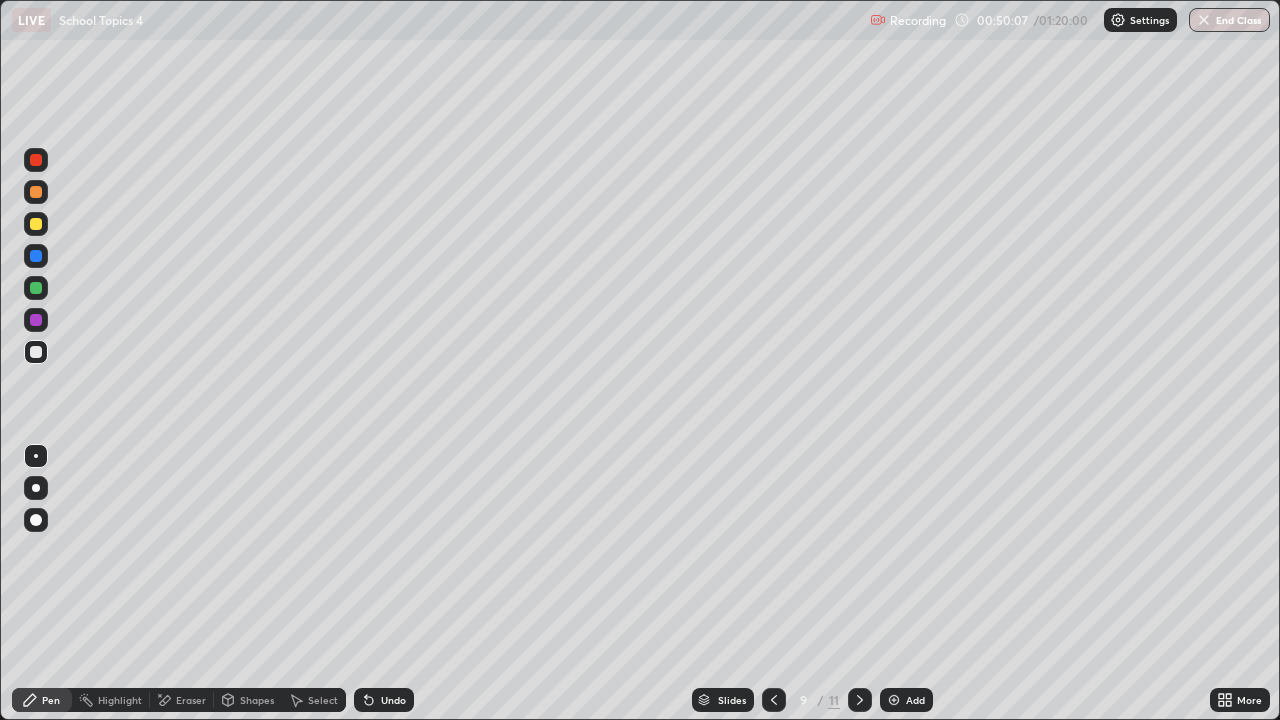 click at bounding box center (36, 192) 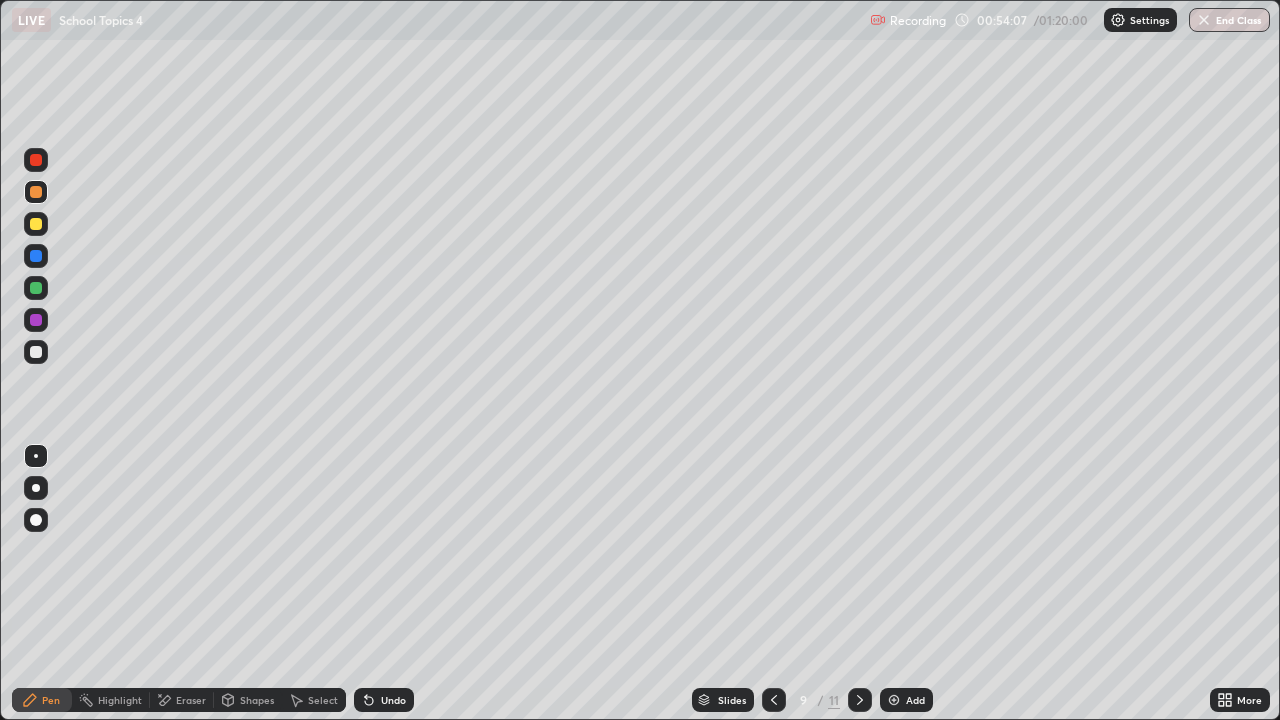 click on "Eraser" at bounding box center (191, 700) 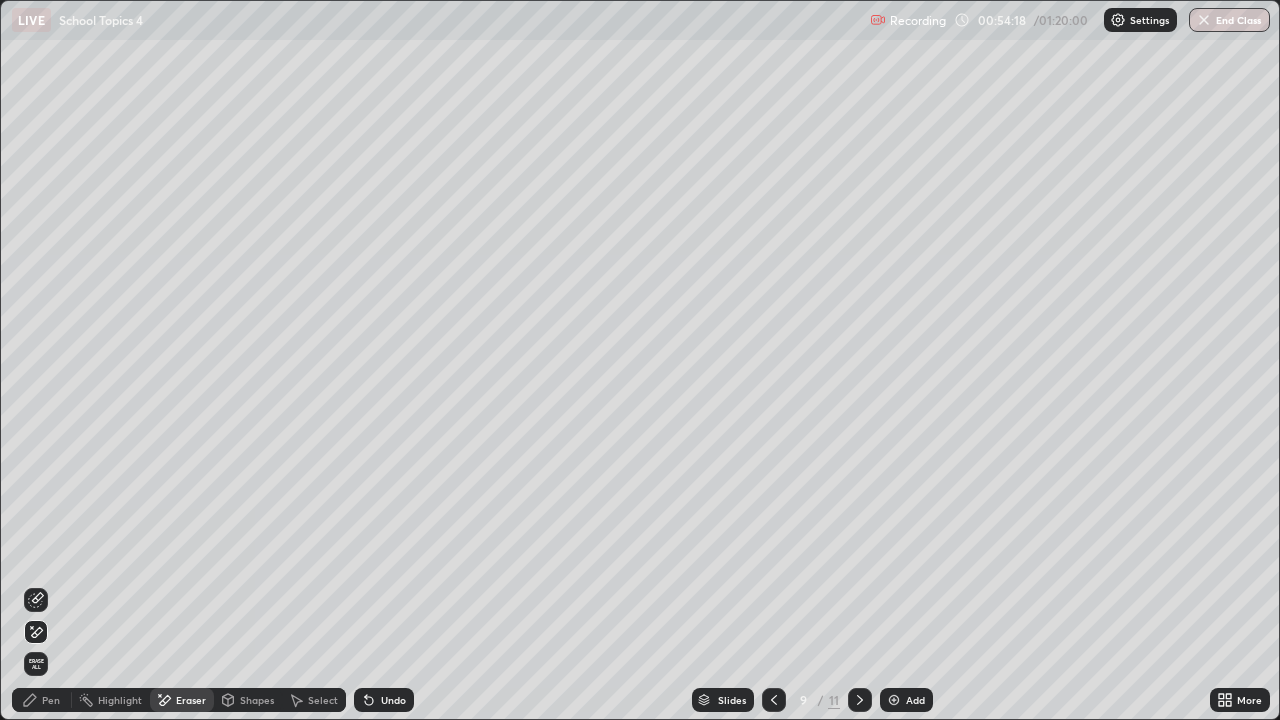 click on "Pen" at bounding box center [51, 700] 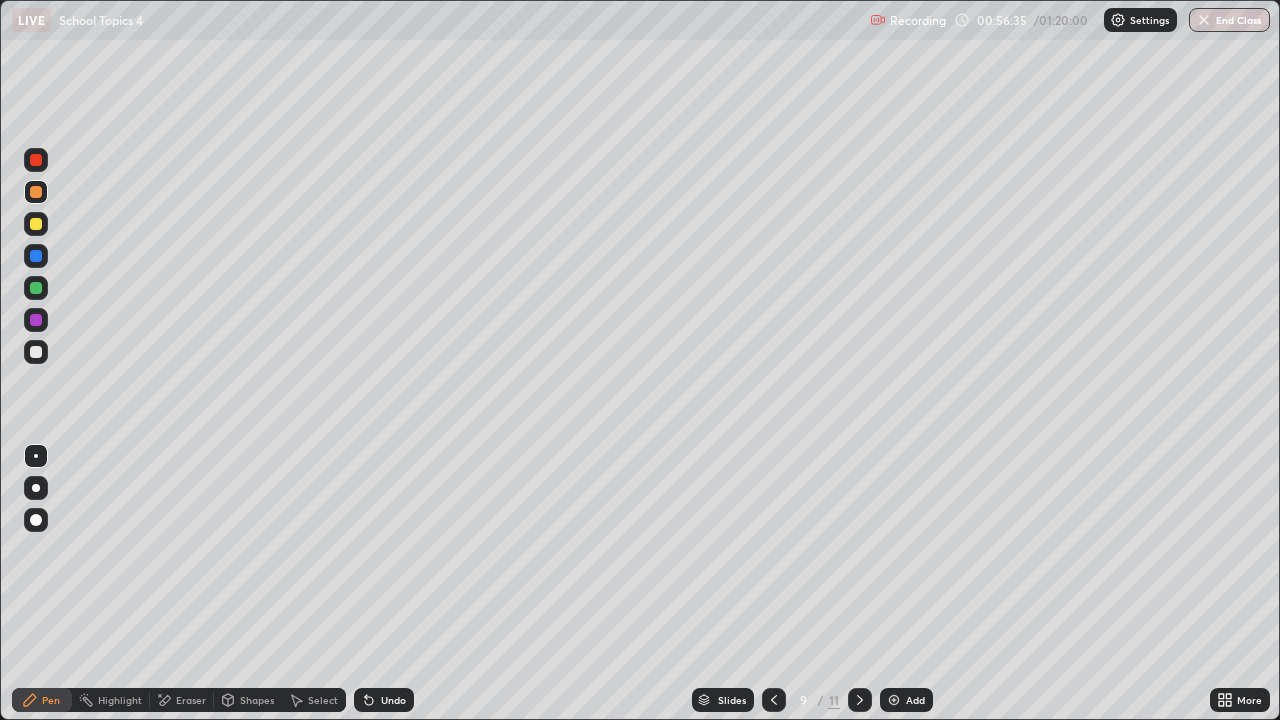 click on "Eraser" at bounding box center [191, 700] 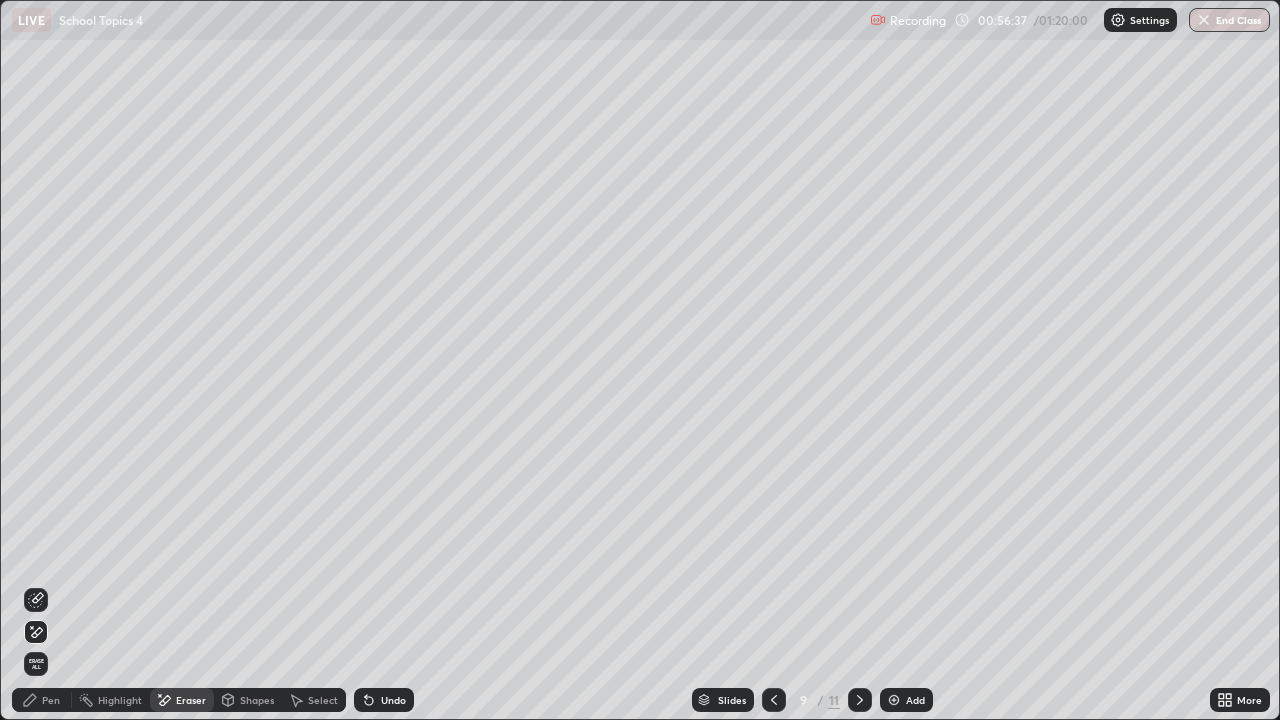 click on "Pen" at bounding box center (51, 700) 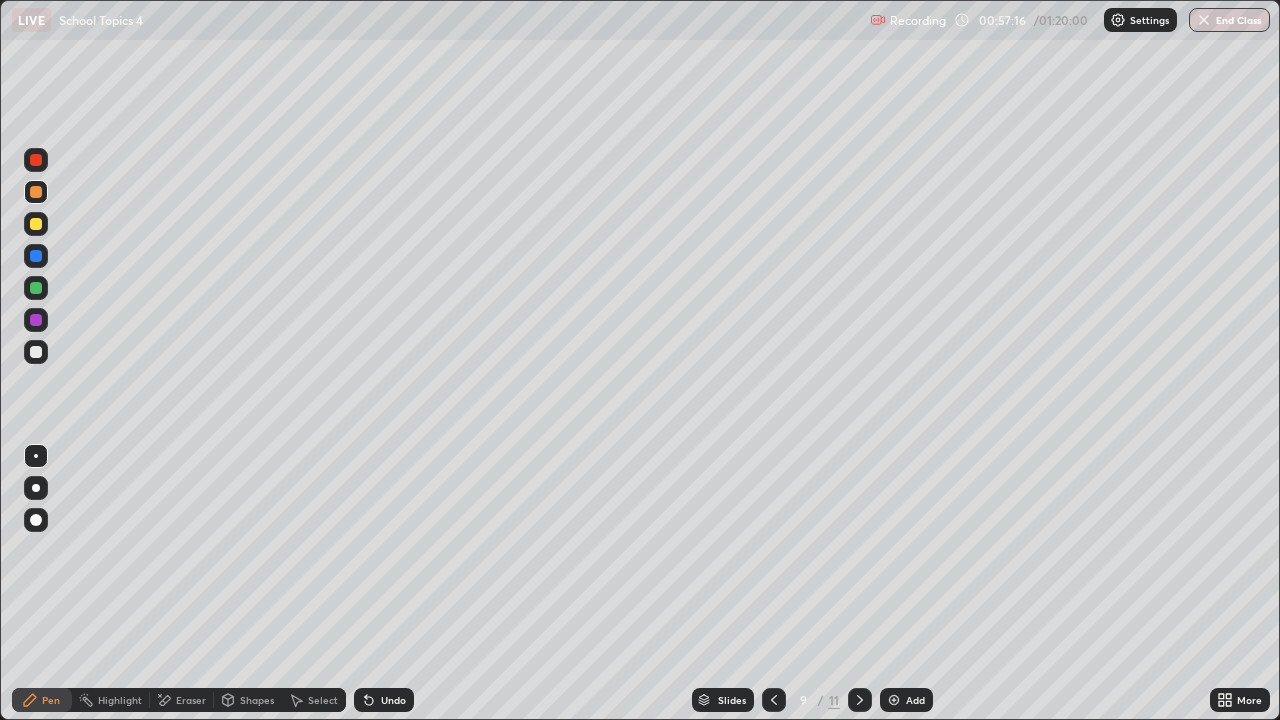 click on "Add" at bounding box center (915, 700) 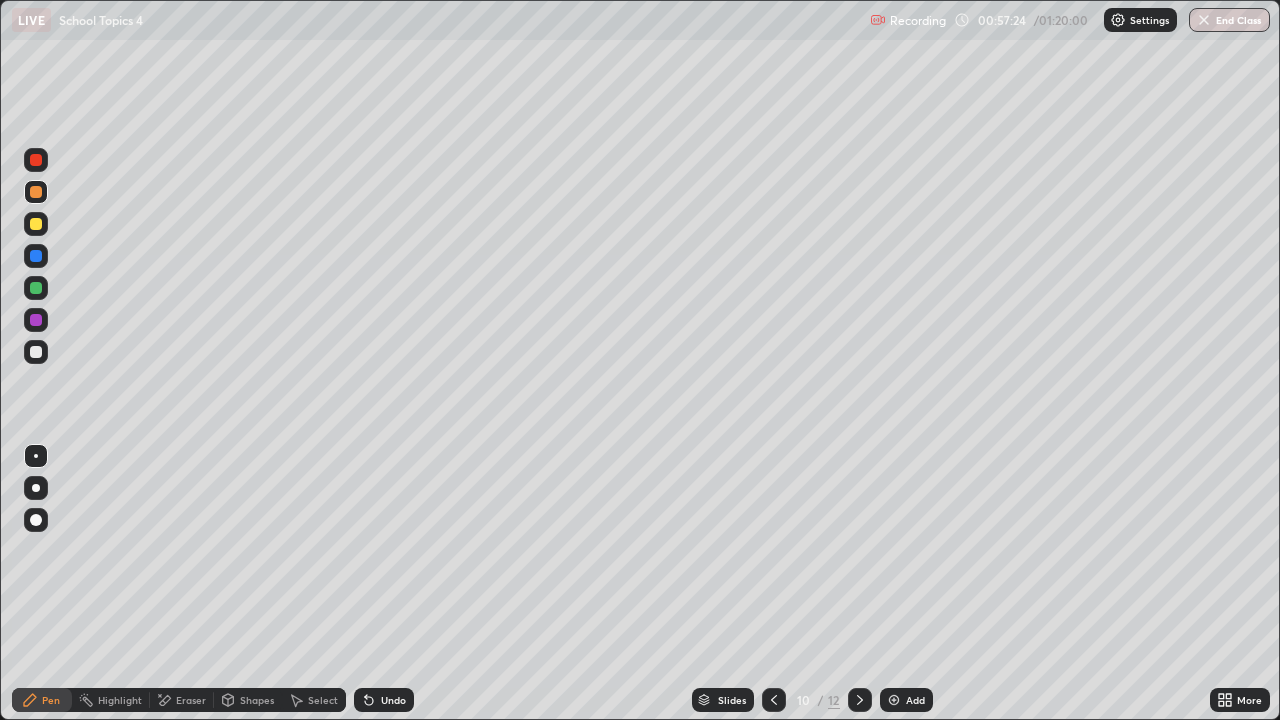 click 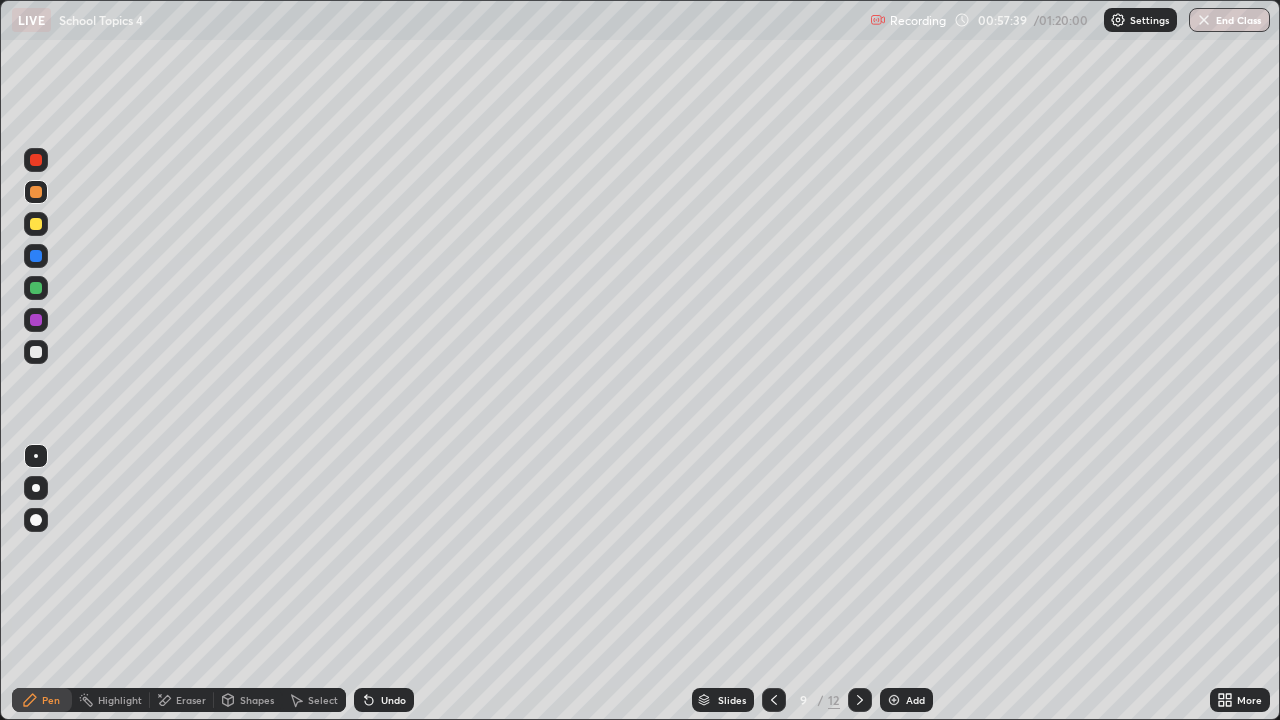 click 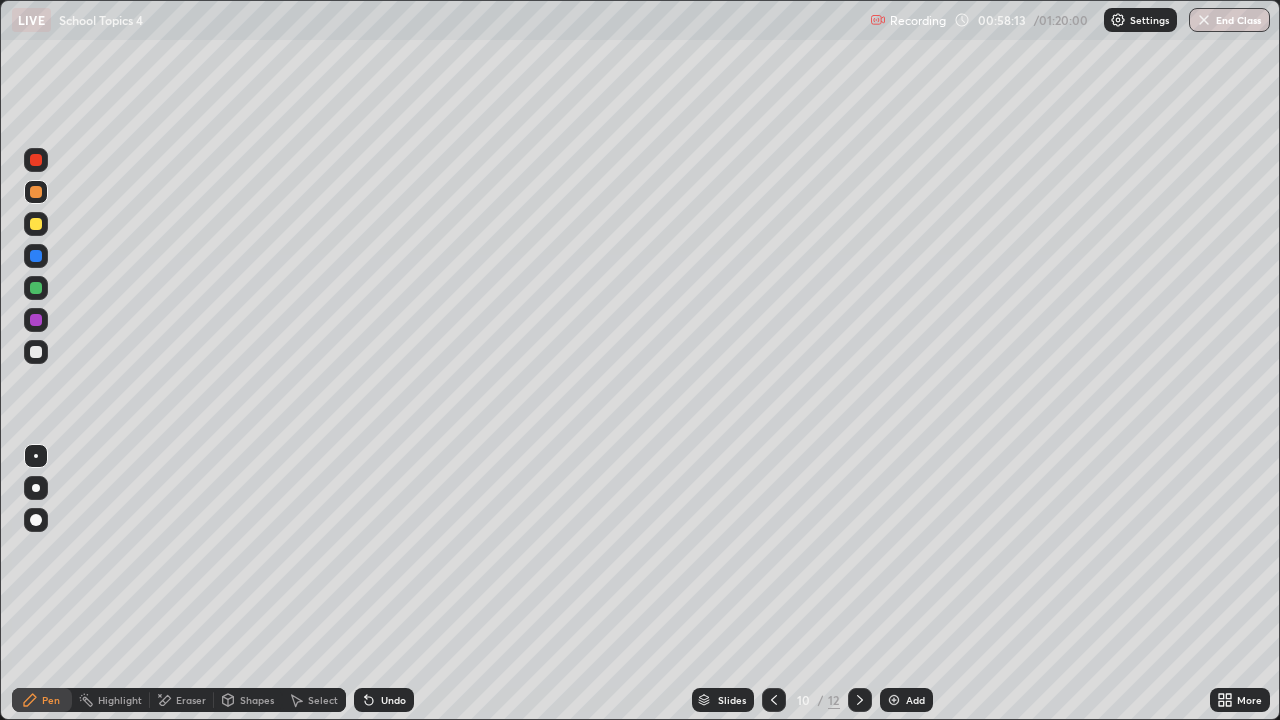 click on "Eraser" at bounding box center (191, 700) 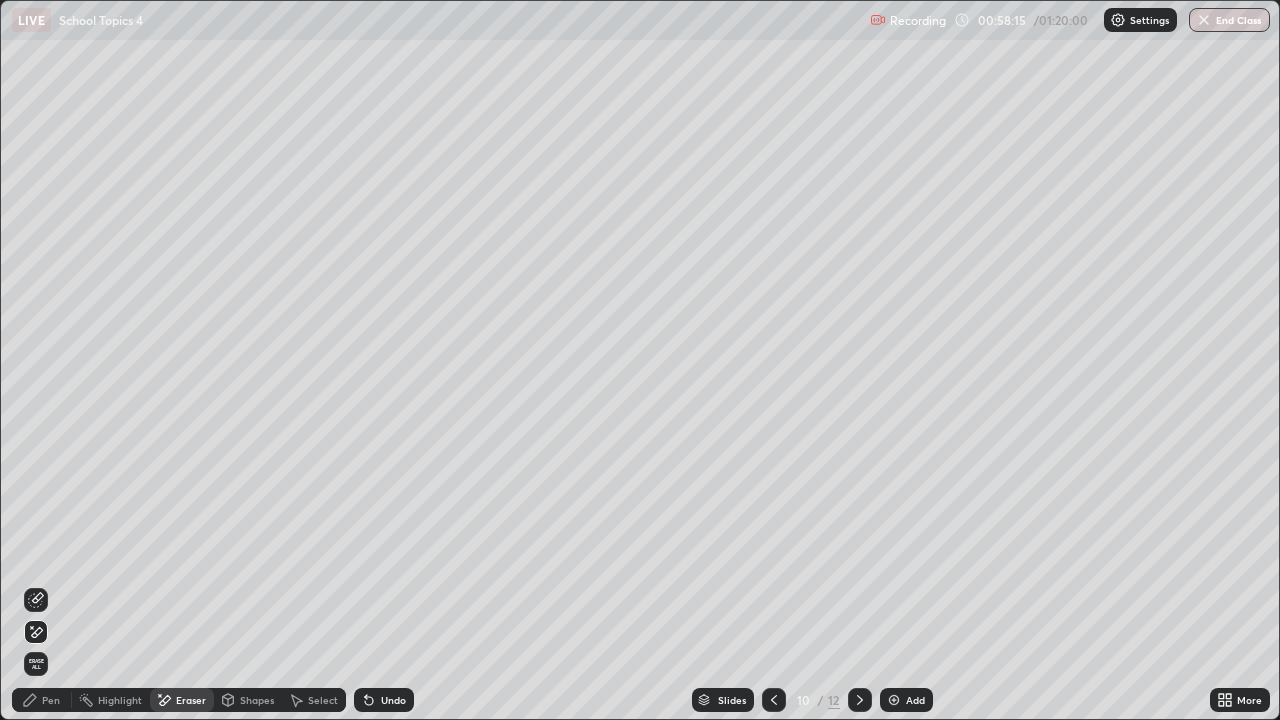 click on "Pen" at bounding box center [51, 700] 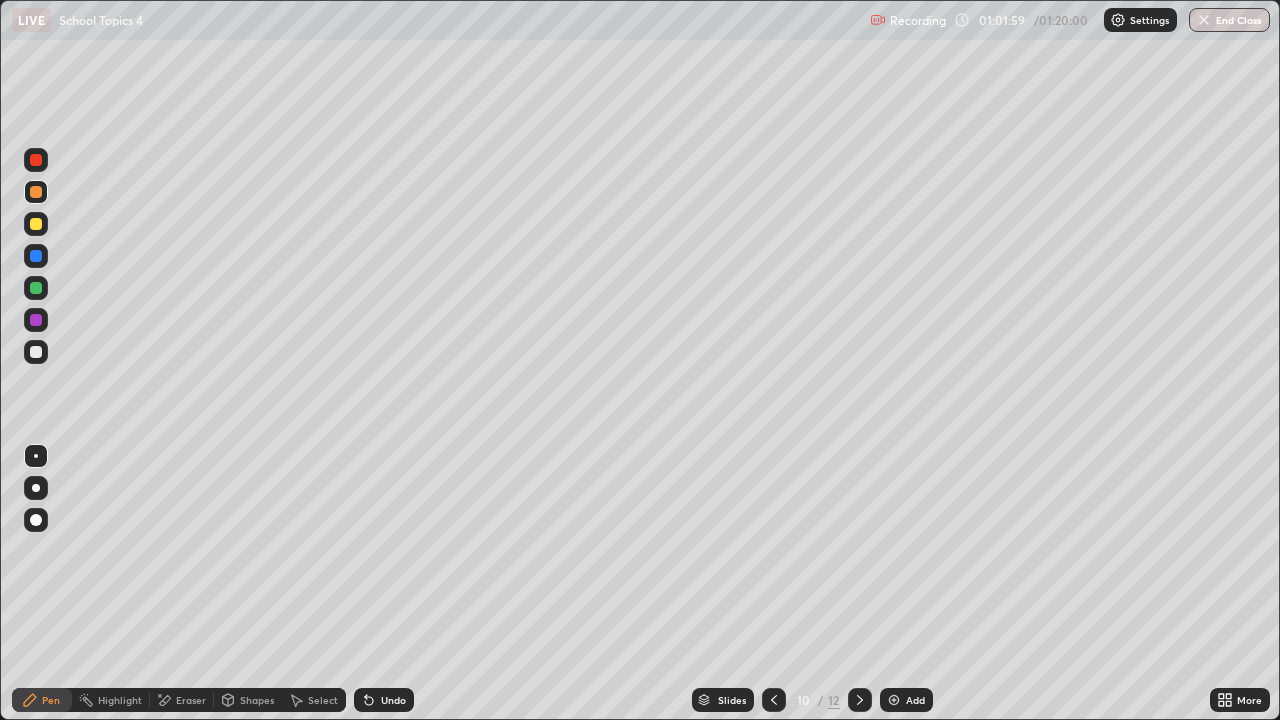 click on "End Class" at bounding box center (1229, 20) 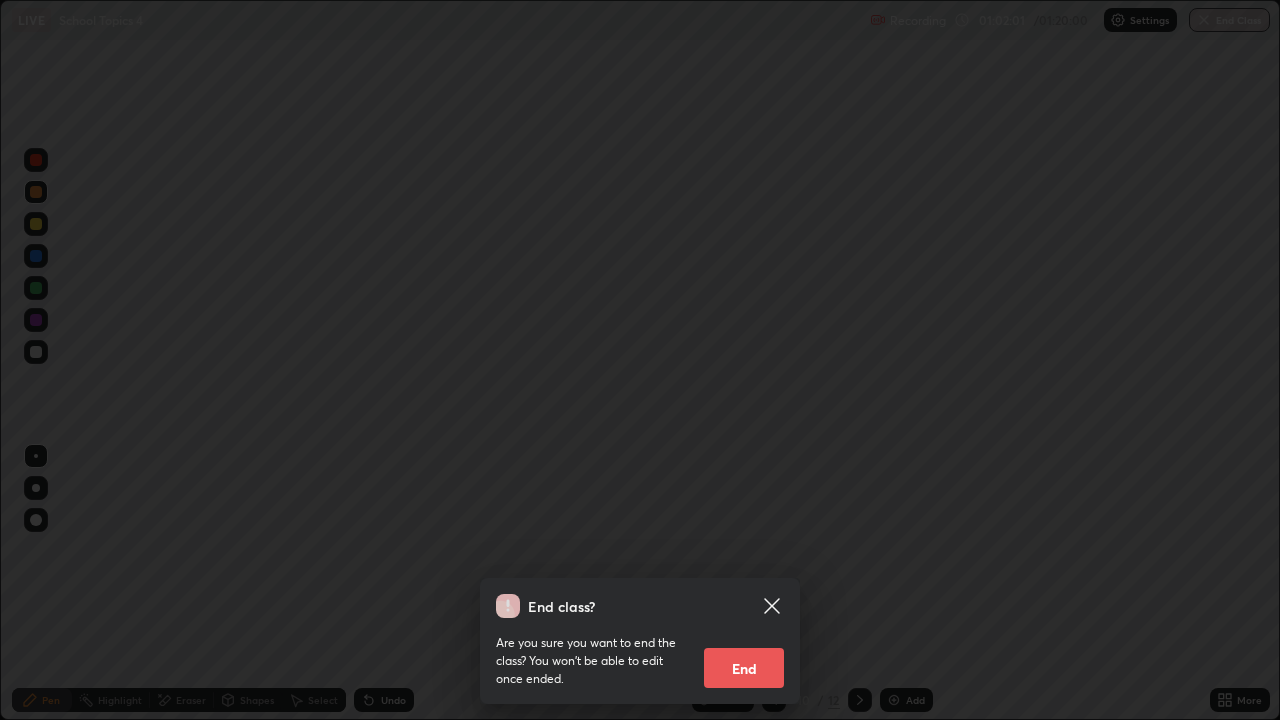 click on "End" at bounding box center [744, 668] 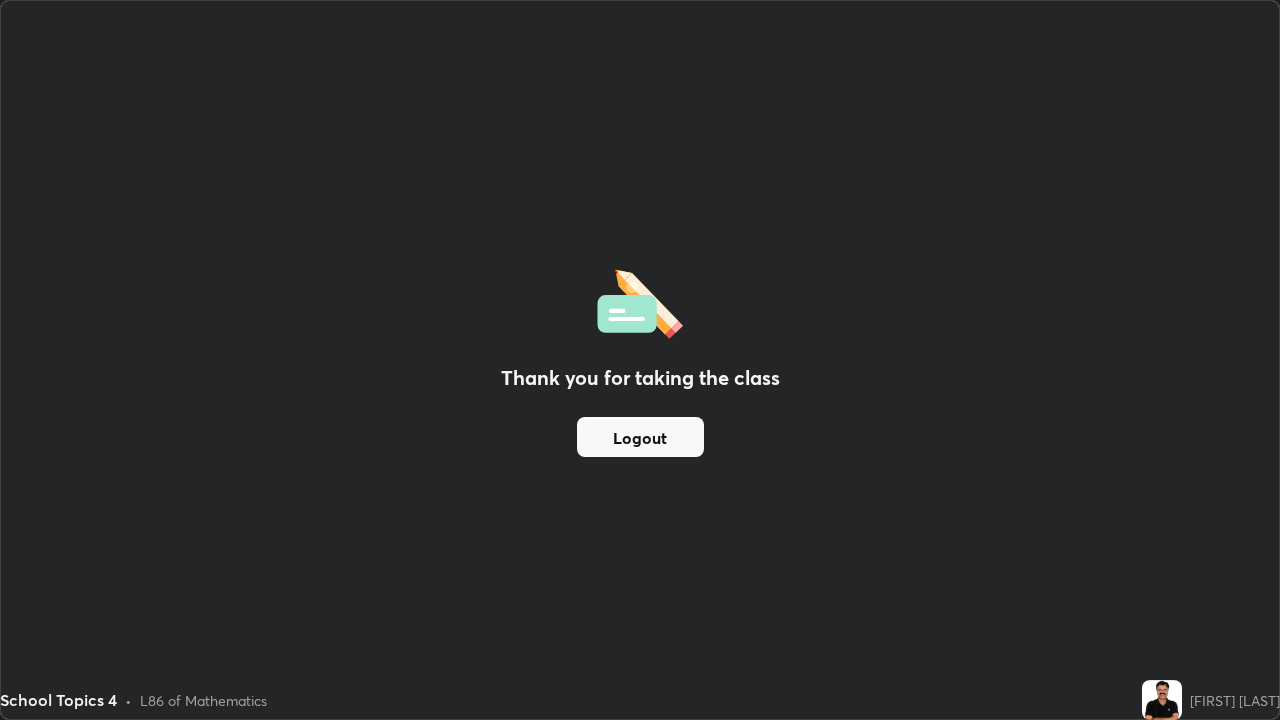 click on "Logout" at bounding box center (640, 437) 